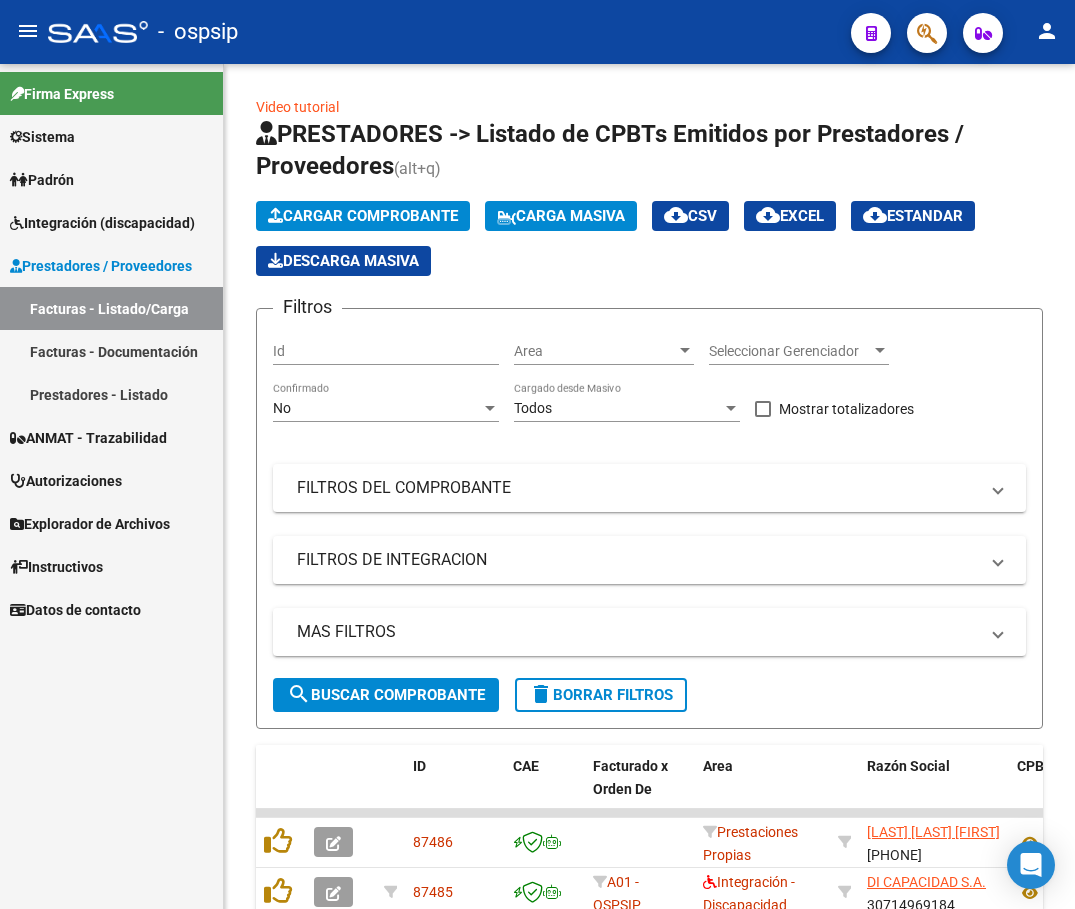 scroll, scrollTop: 0, scrollLeft: 0, axis: both 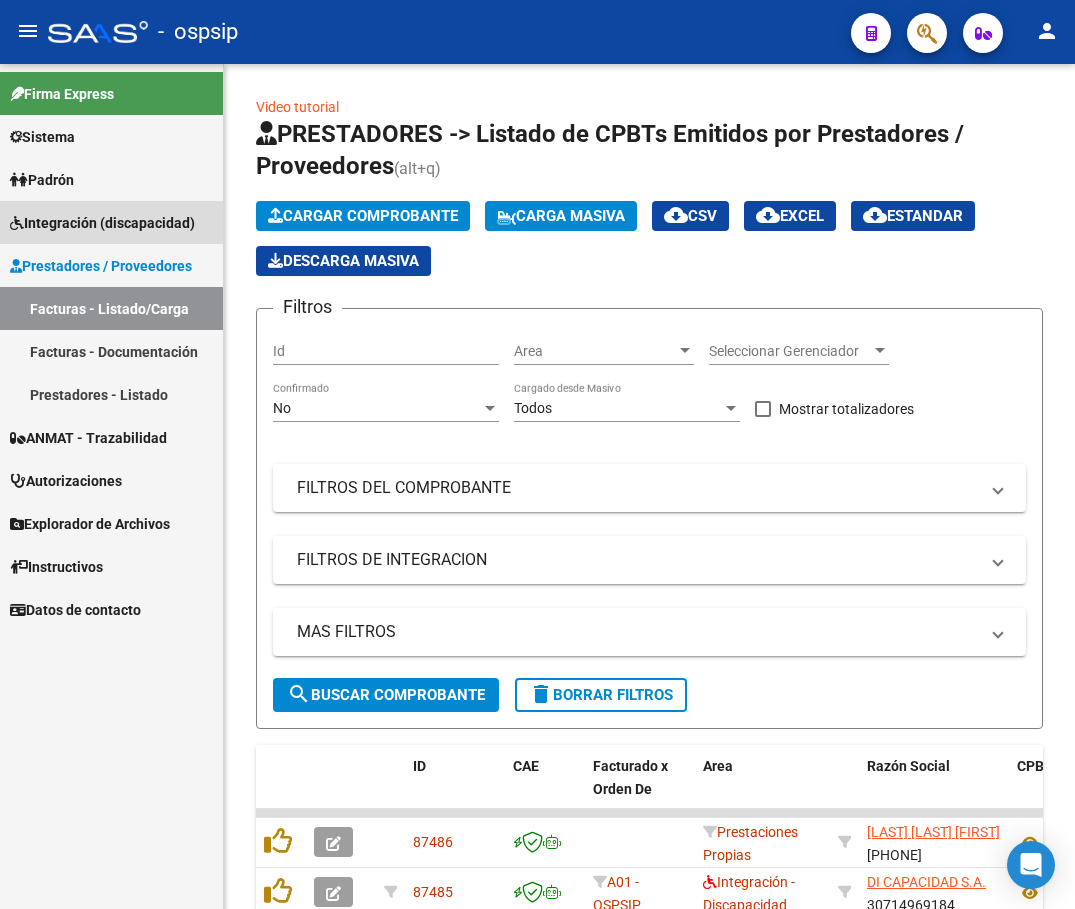 click on "Integración (discapacidad)" at bounding box center (111, 222) 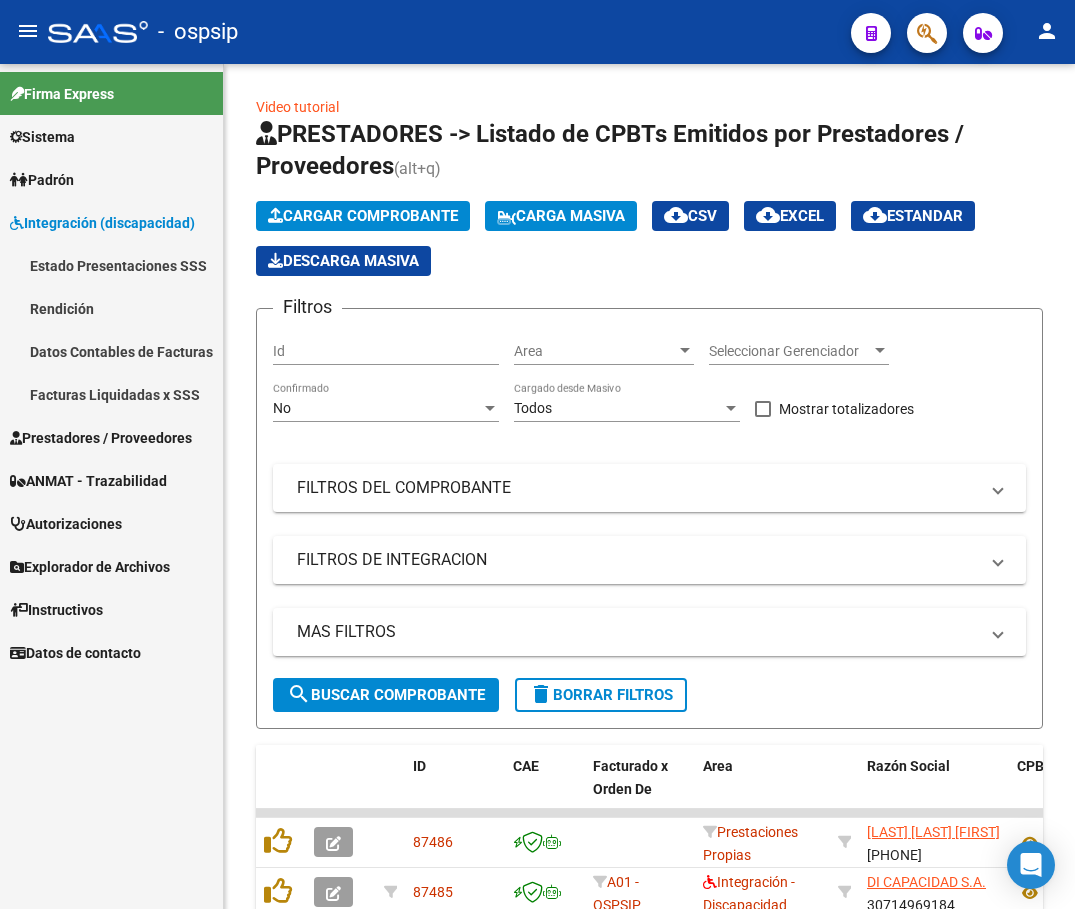 click on "Rendición" at bounding box center [111, 308] 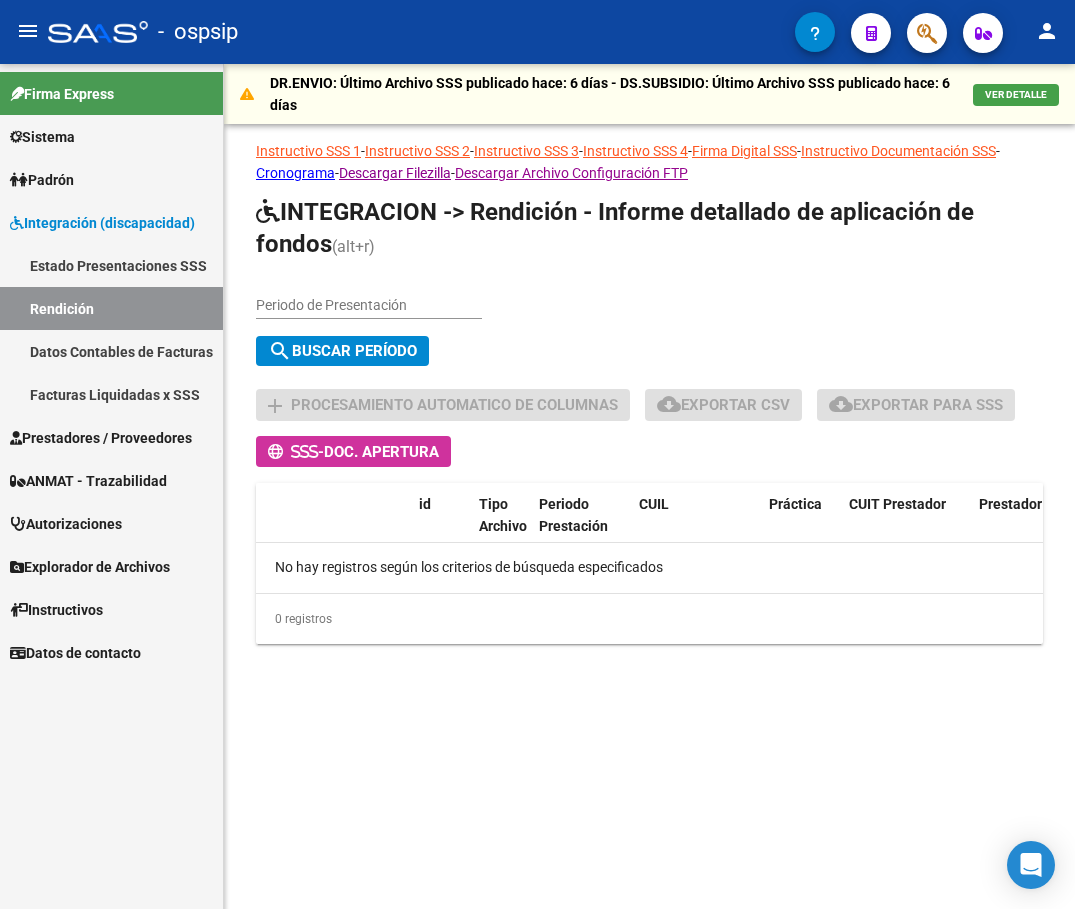 click on "Periodo de Presentación" 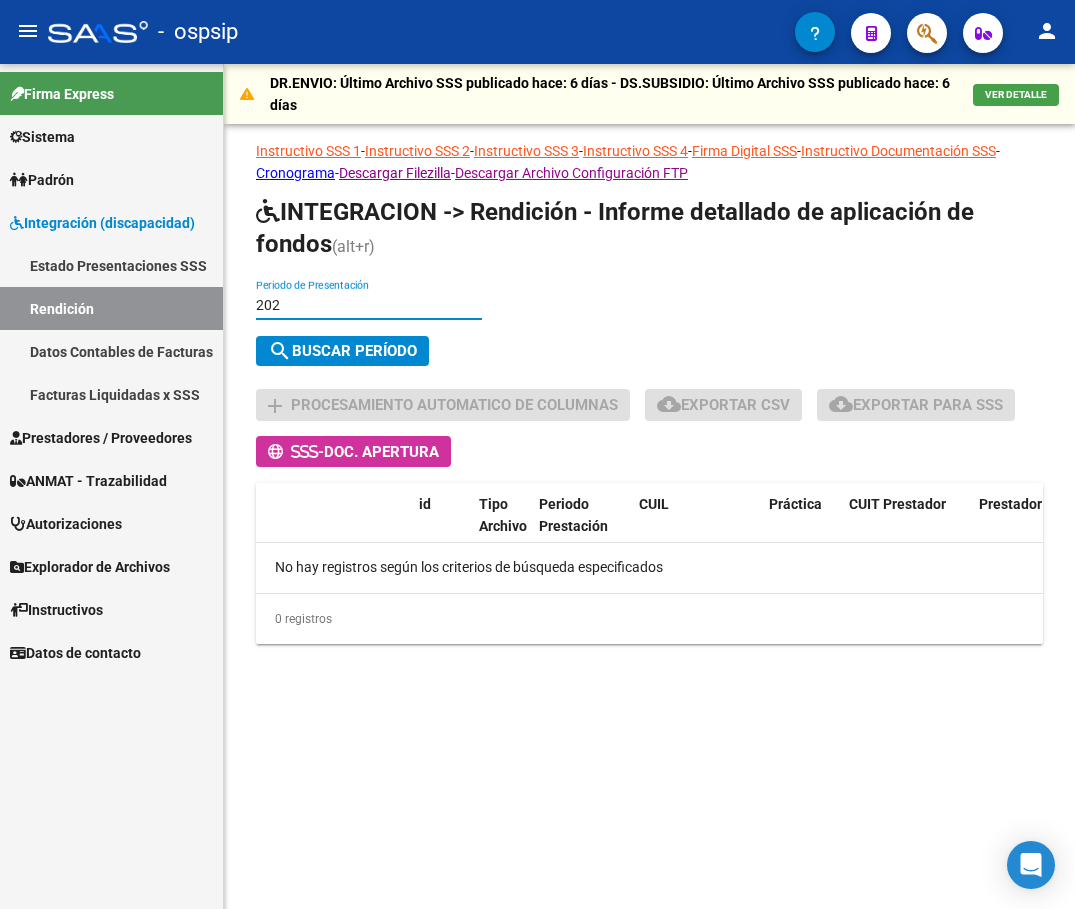type on "202" 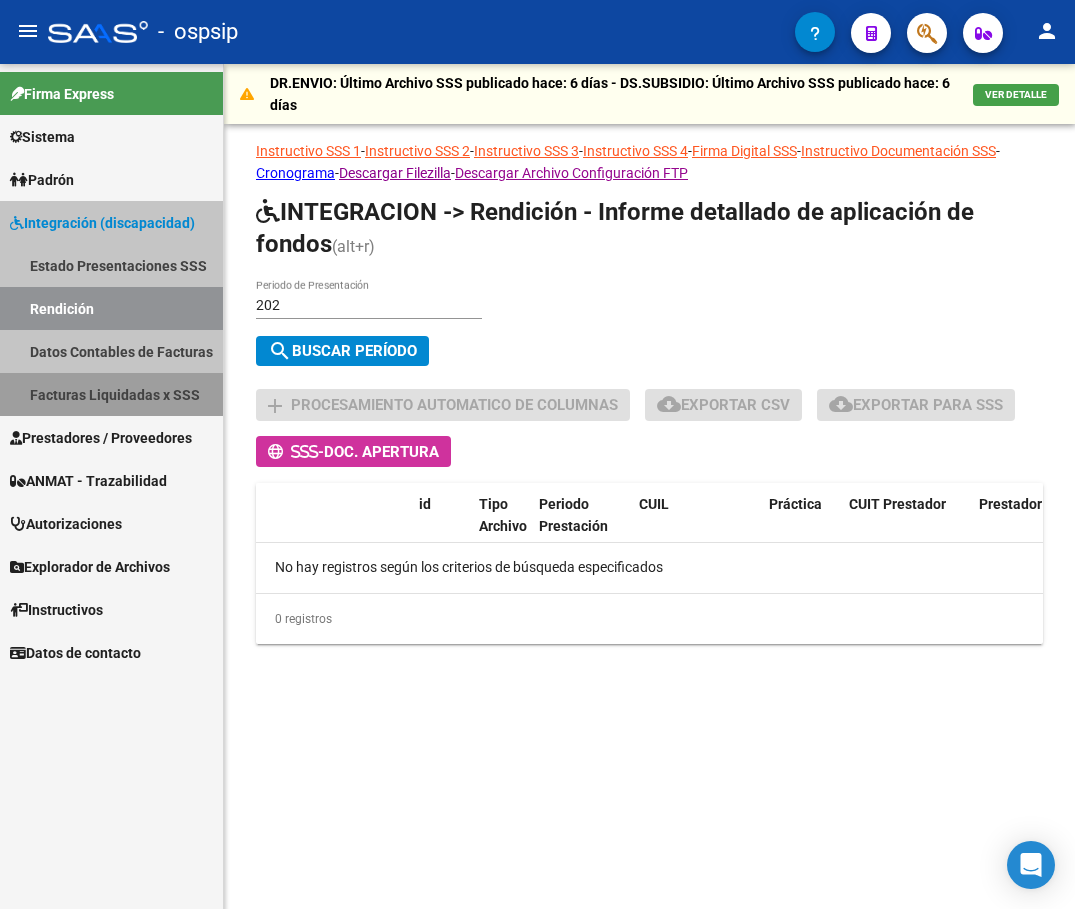 click on "Facturas Liquidadas x SSS" at bounding box center (111, 394) 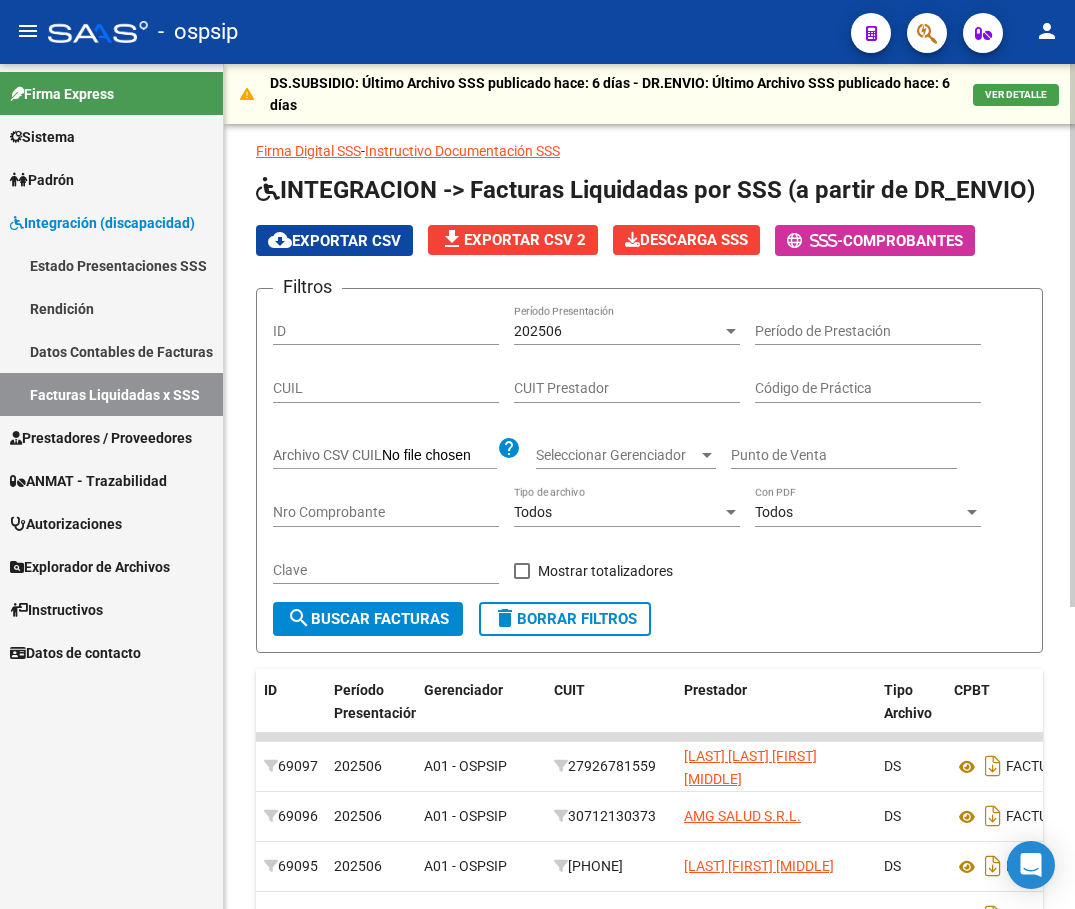 click on "CUIT Prestador" at bounding box center (627, 388) 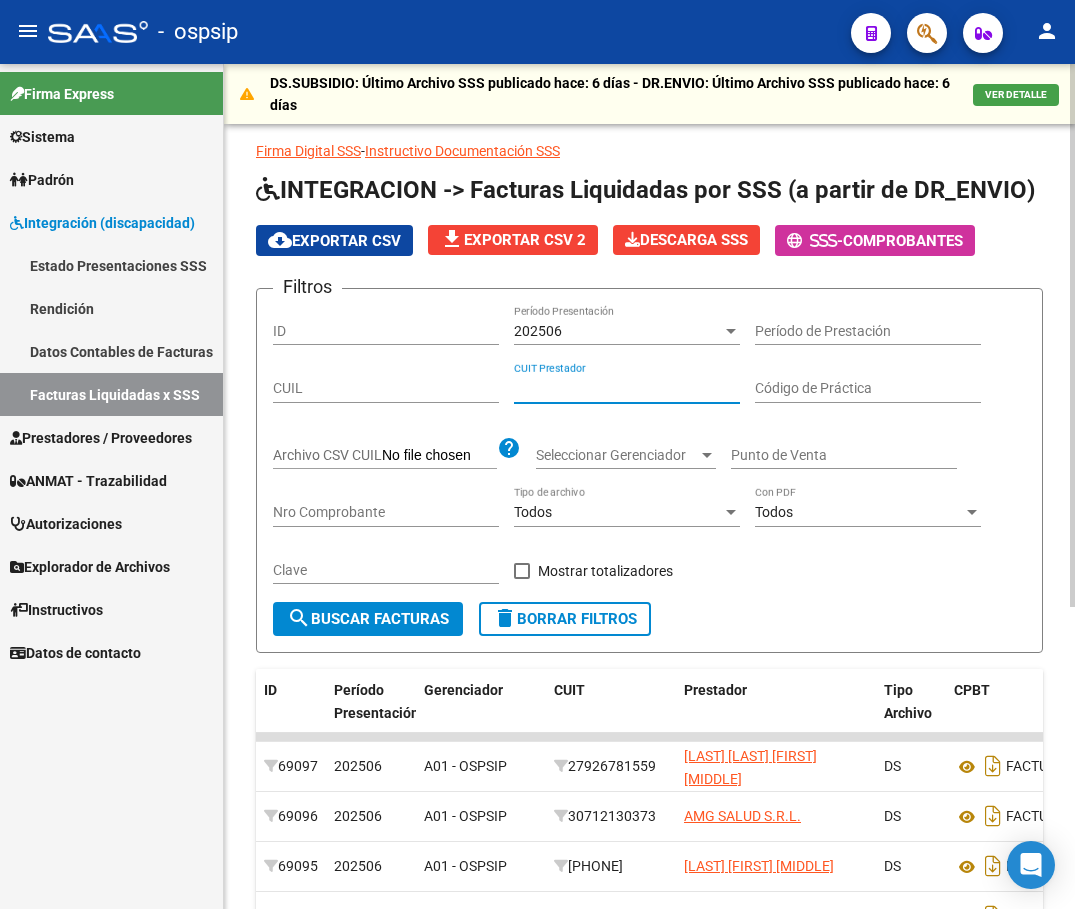 drag, startPoint x: 376, startPoint y: 507, endPoint x: 573, endPoint y: 466, distance: 201.22127 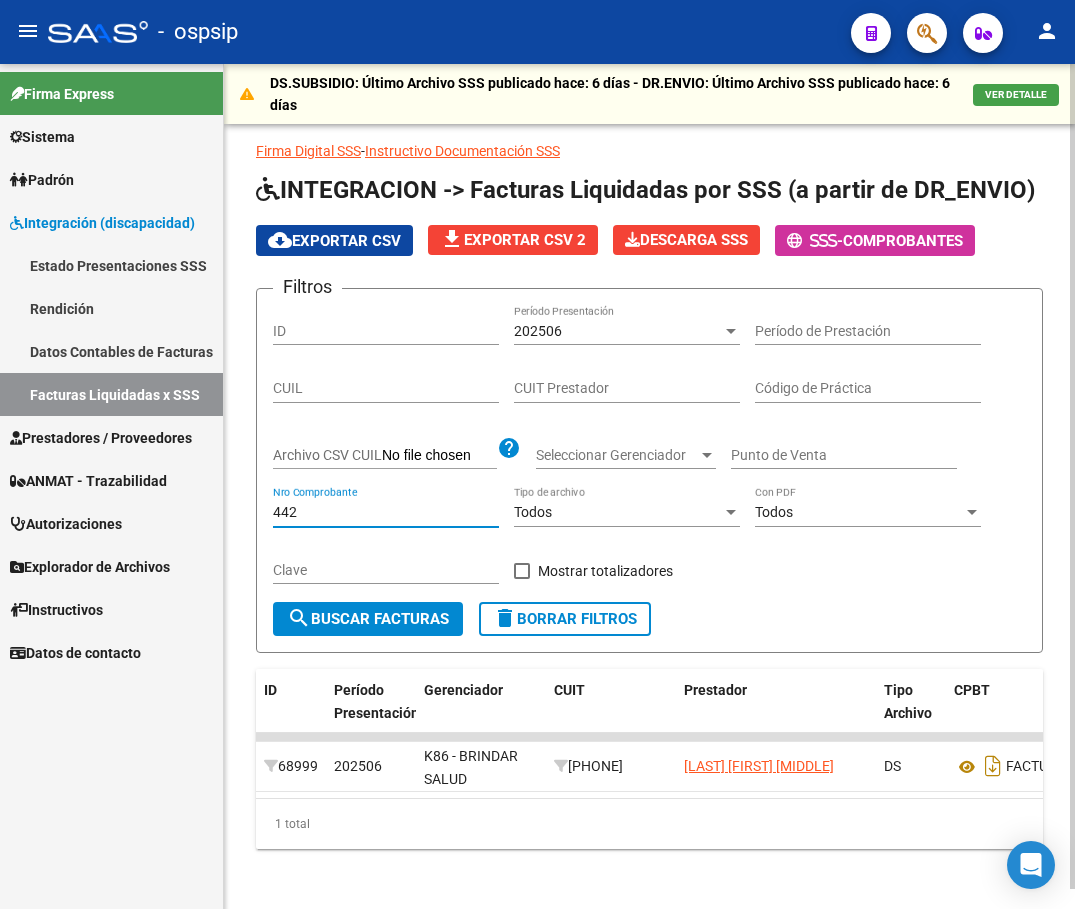 type on "442" 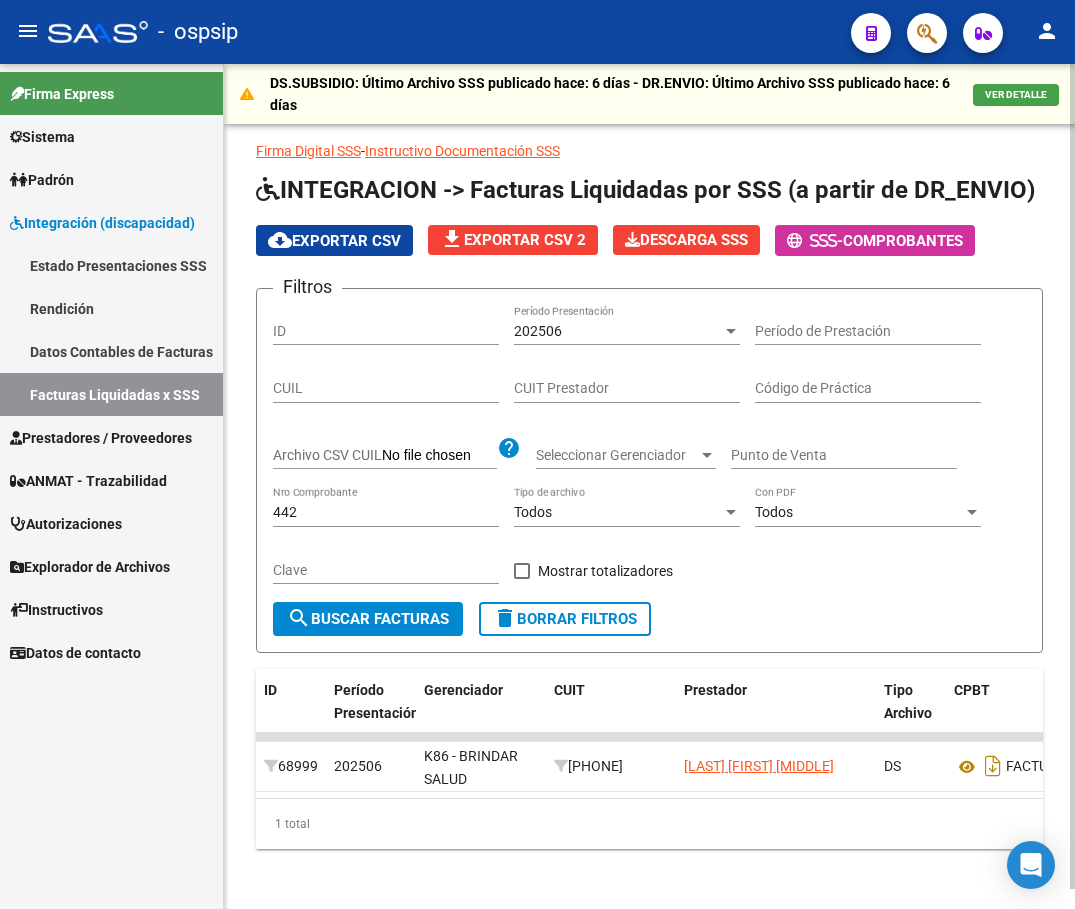 click on "202506 Período Presentación" 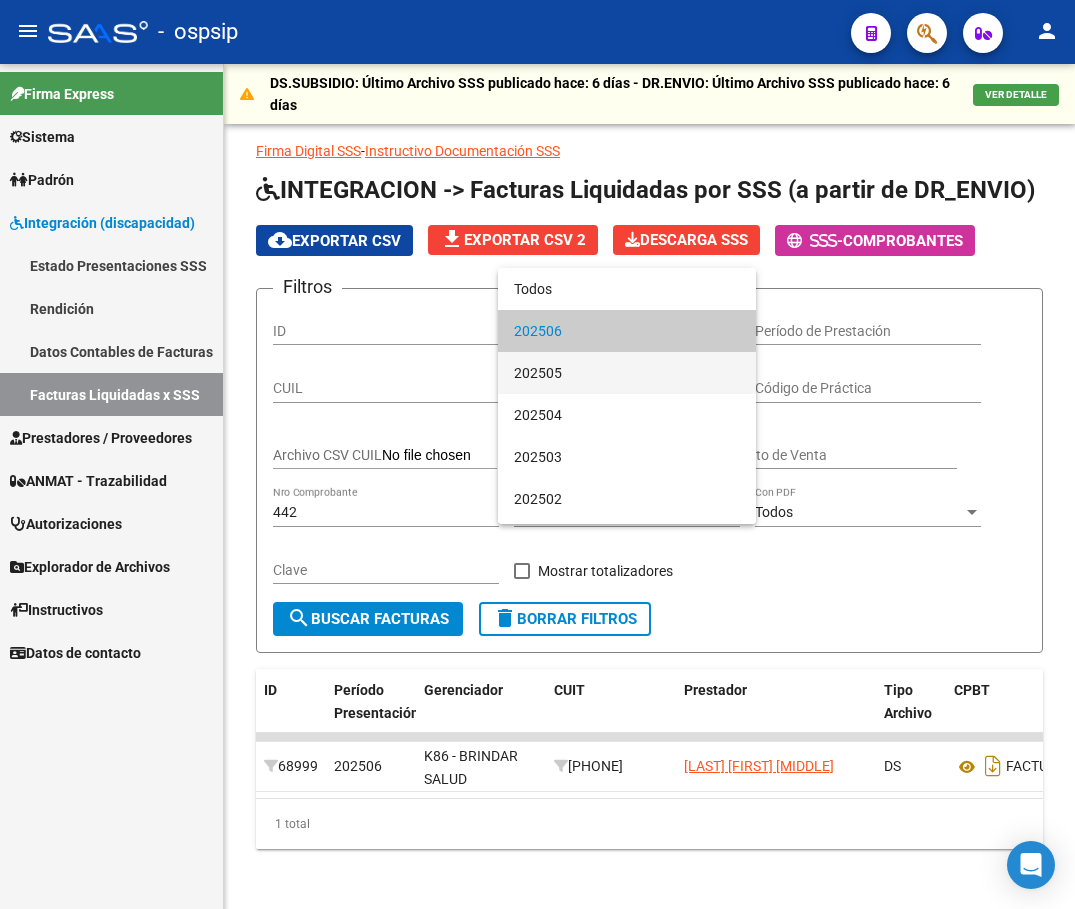 click on "202505" at bounding box center [627, 373] 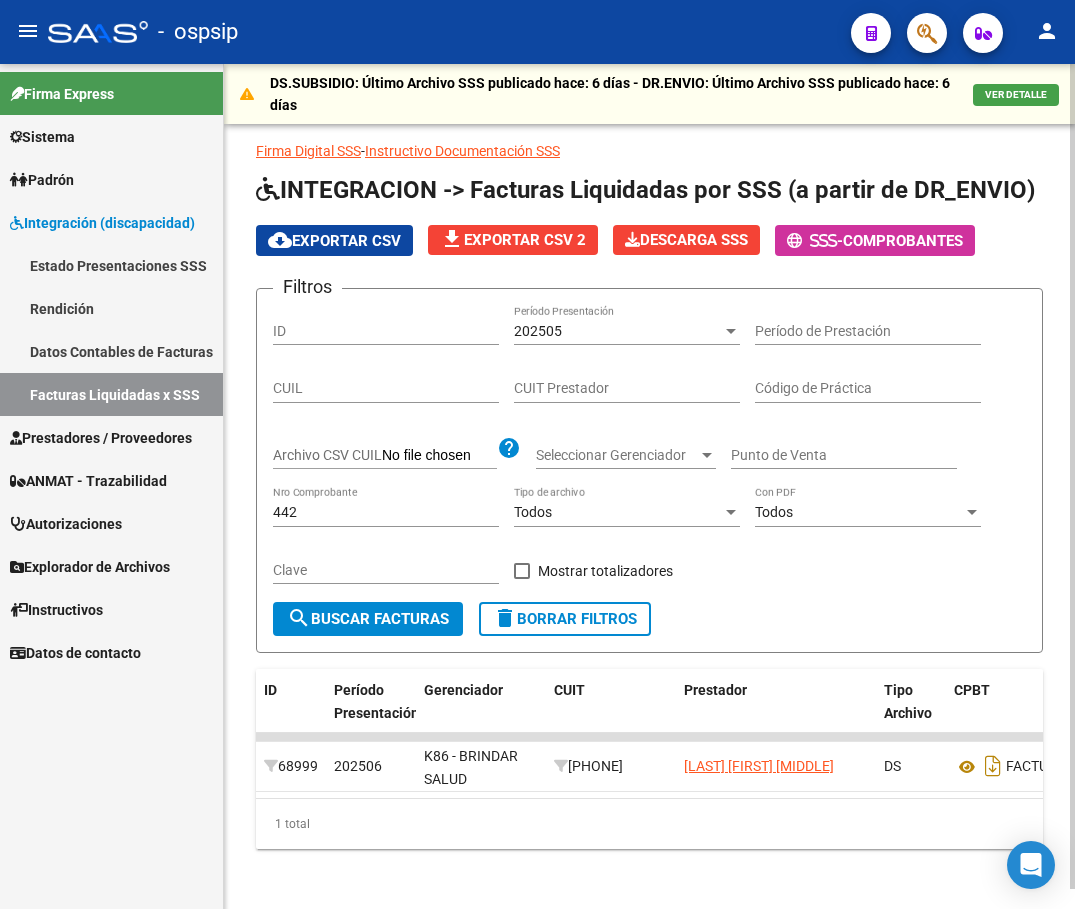 click on "CUIT Prestador" 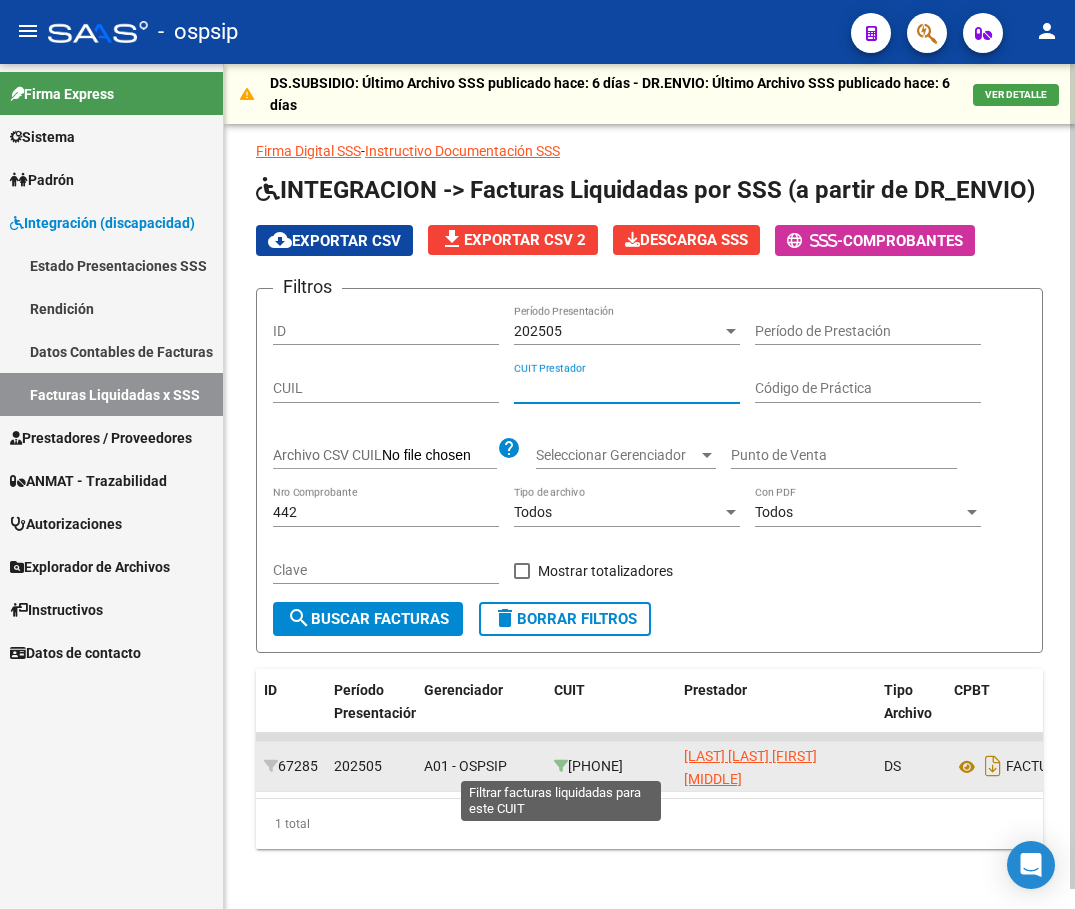 click 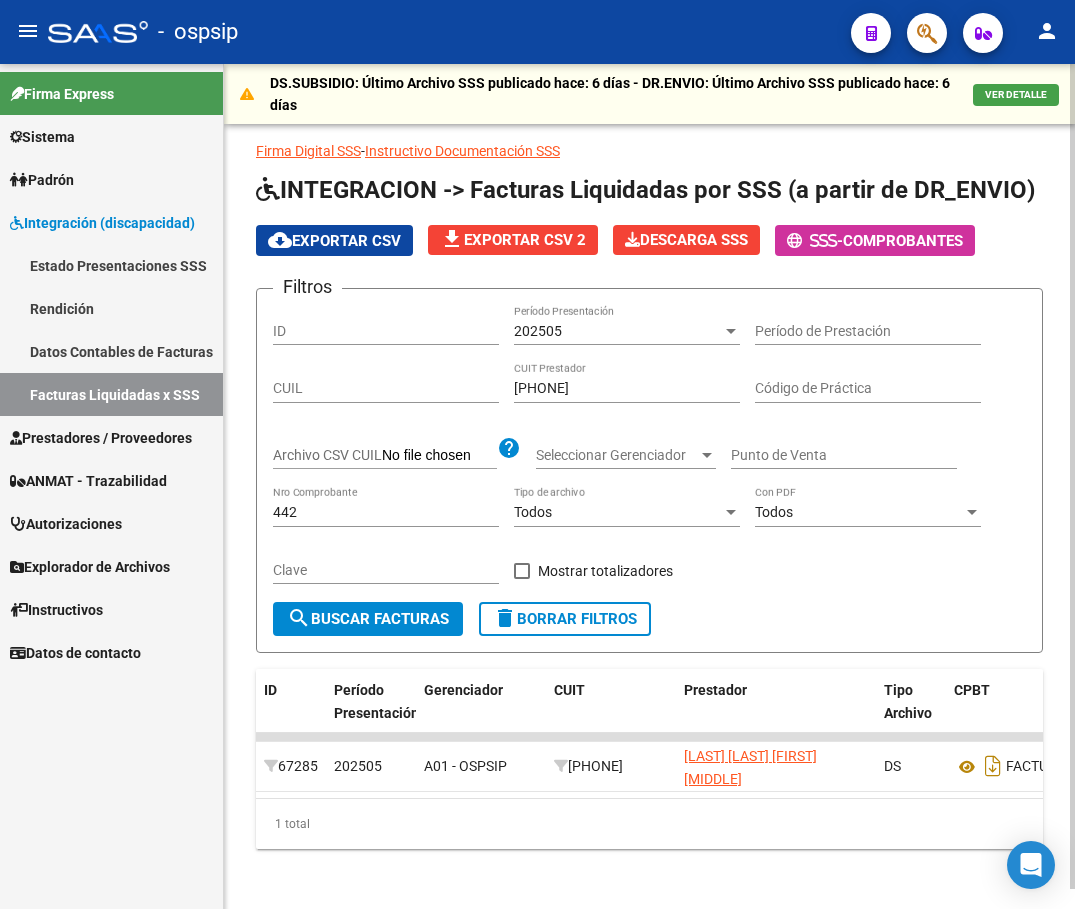 drag, startPoint x: 633, startPoint y: 378, endPoint x: 476, endPoint y: 373, distance: 157.0796 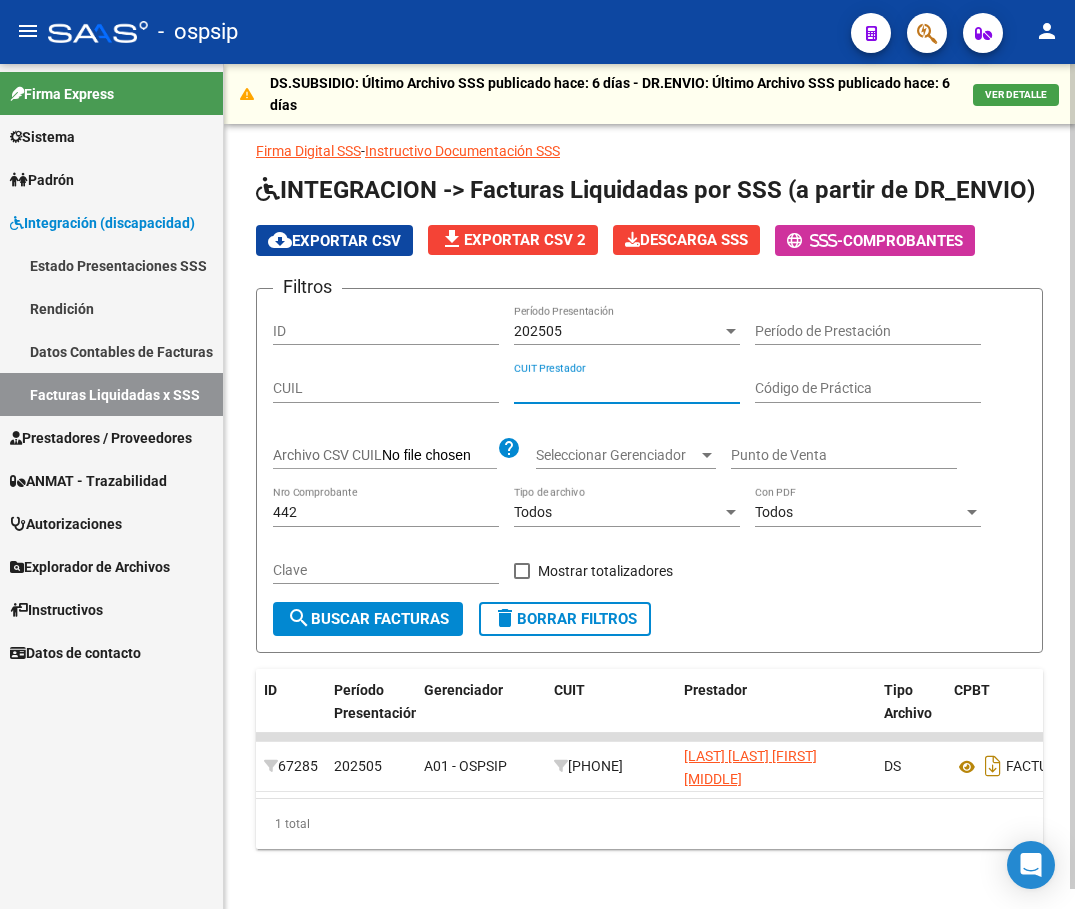 click on "202505" at bounding box center [618, 331] 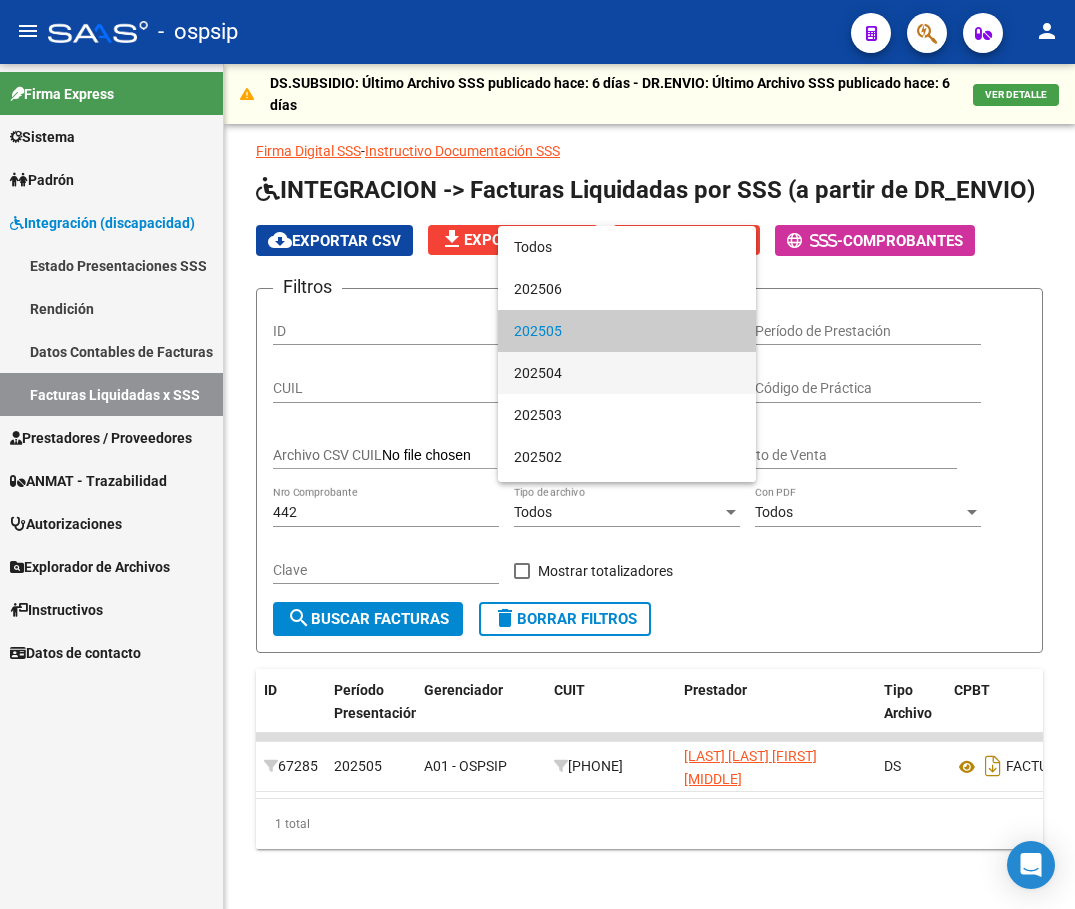 click on "202504" at bounding box center (627, 373) 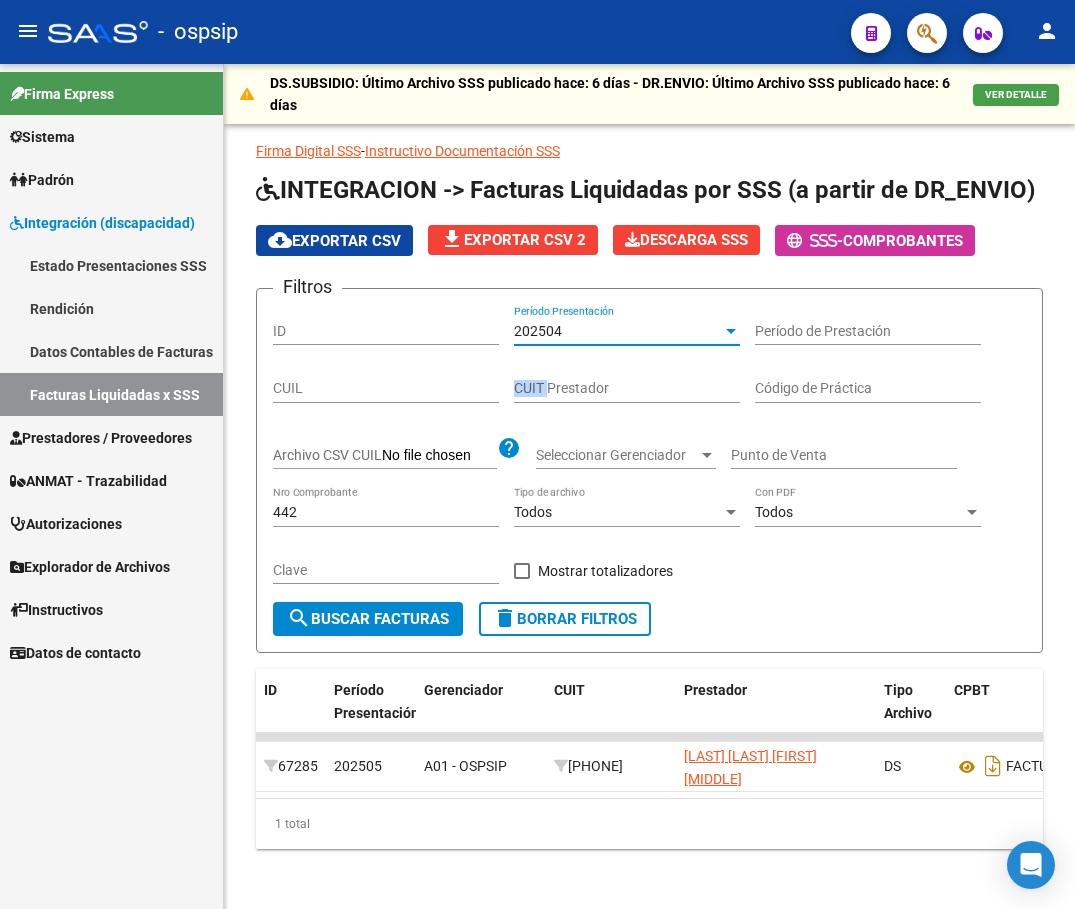 click on "CUIT Prestador" 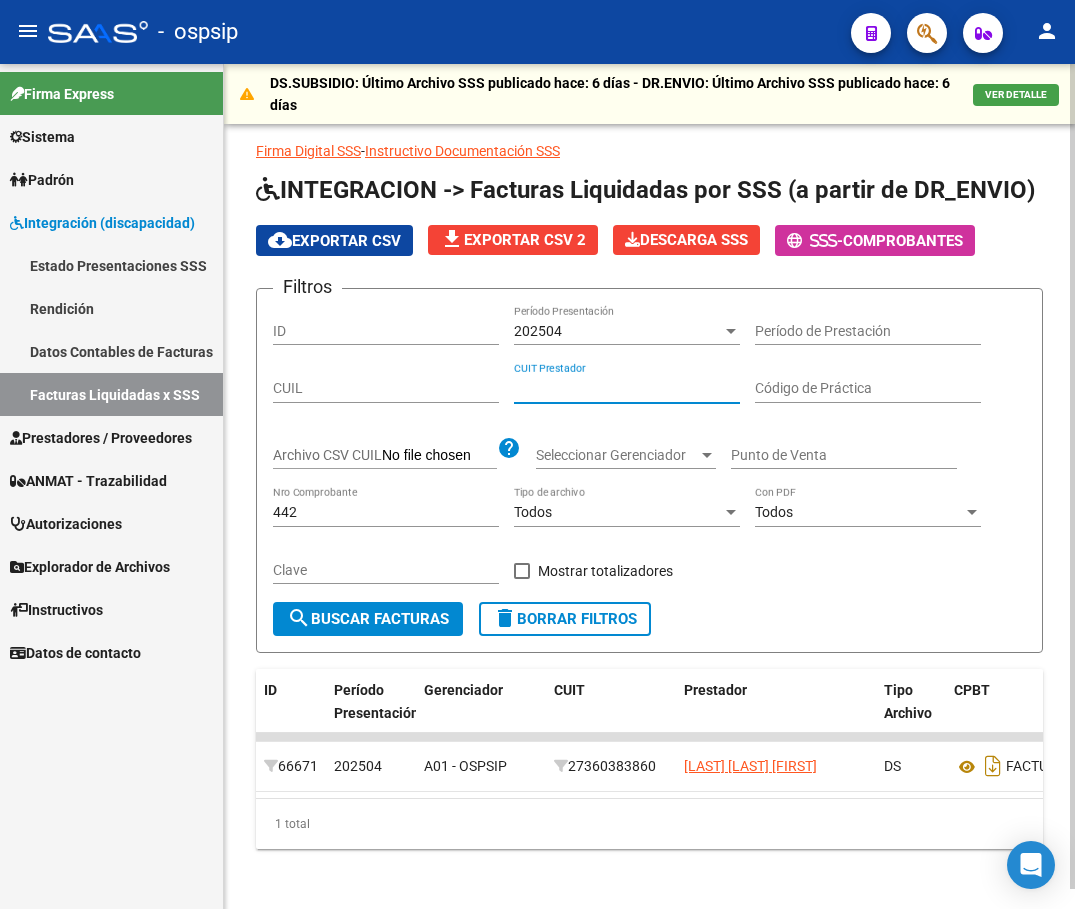 click on "202504" at bounding box center (618, 331) 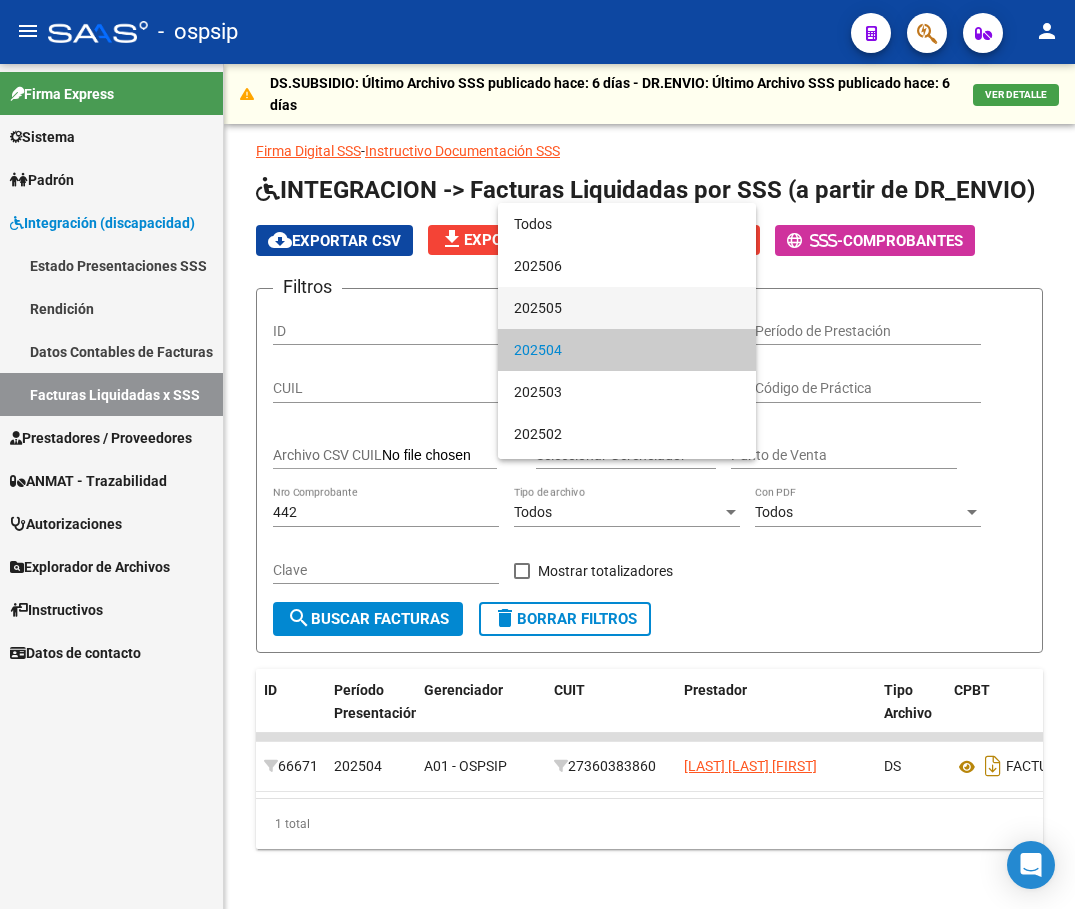 scroll, scrollTop: 19, scrollLeft: 0, axis: vertical 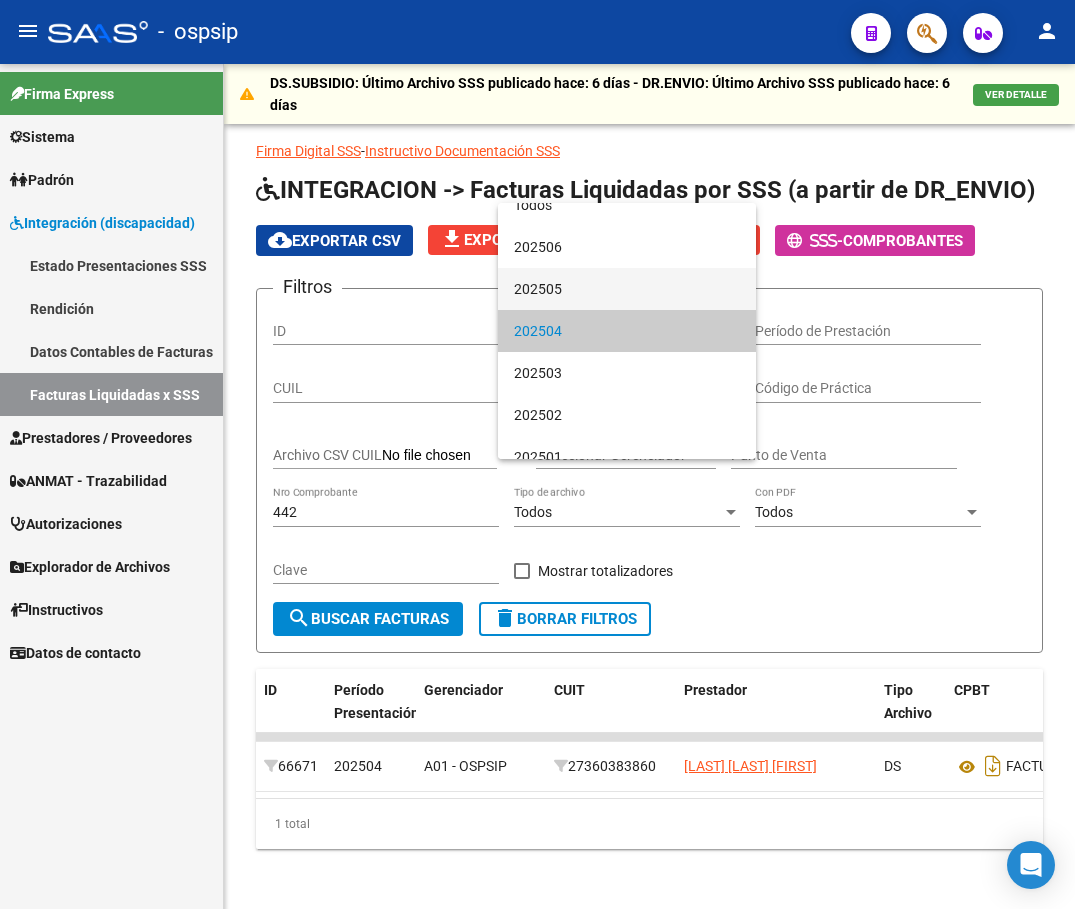 click on "202505" at bounding box center (627, 289) 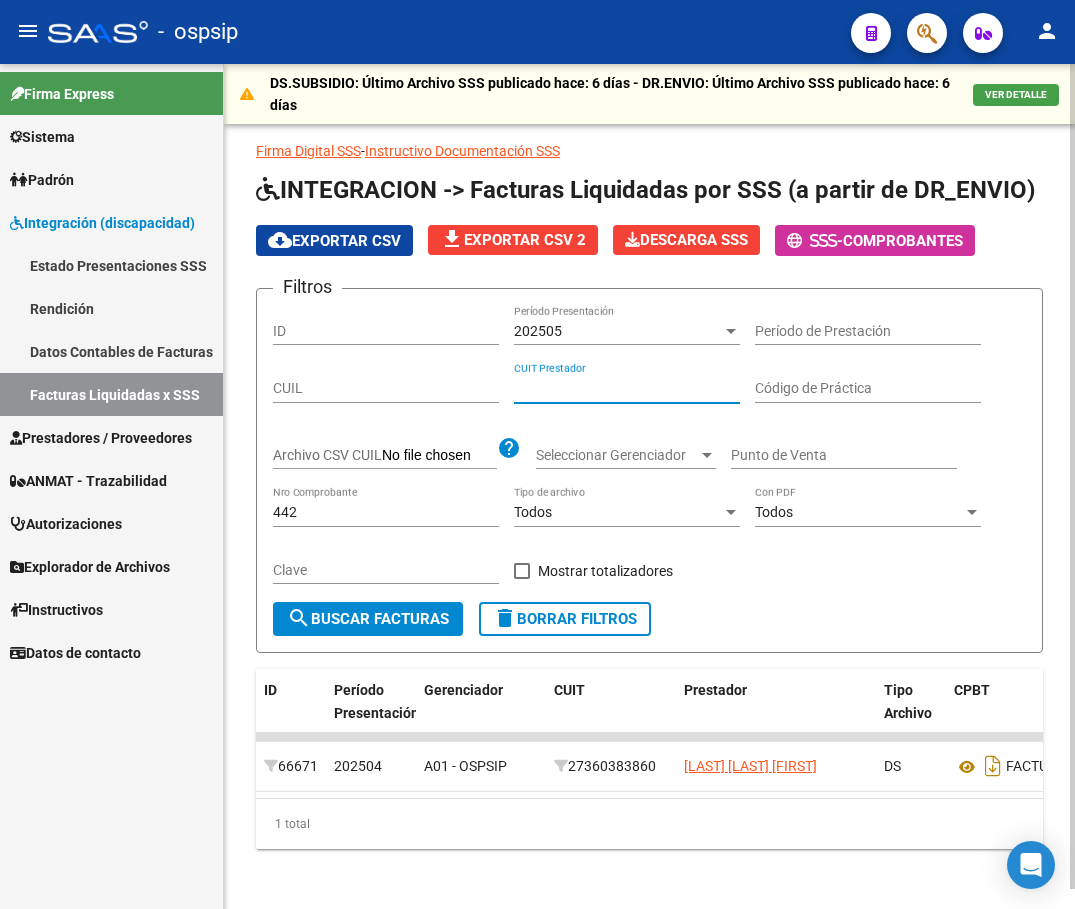 click on "CUIT Prestador" at bounding box center [627, 388] 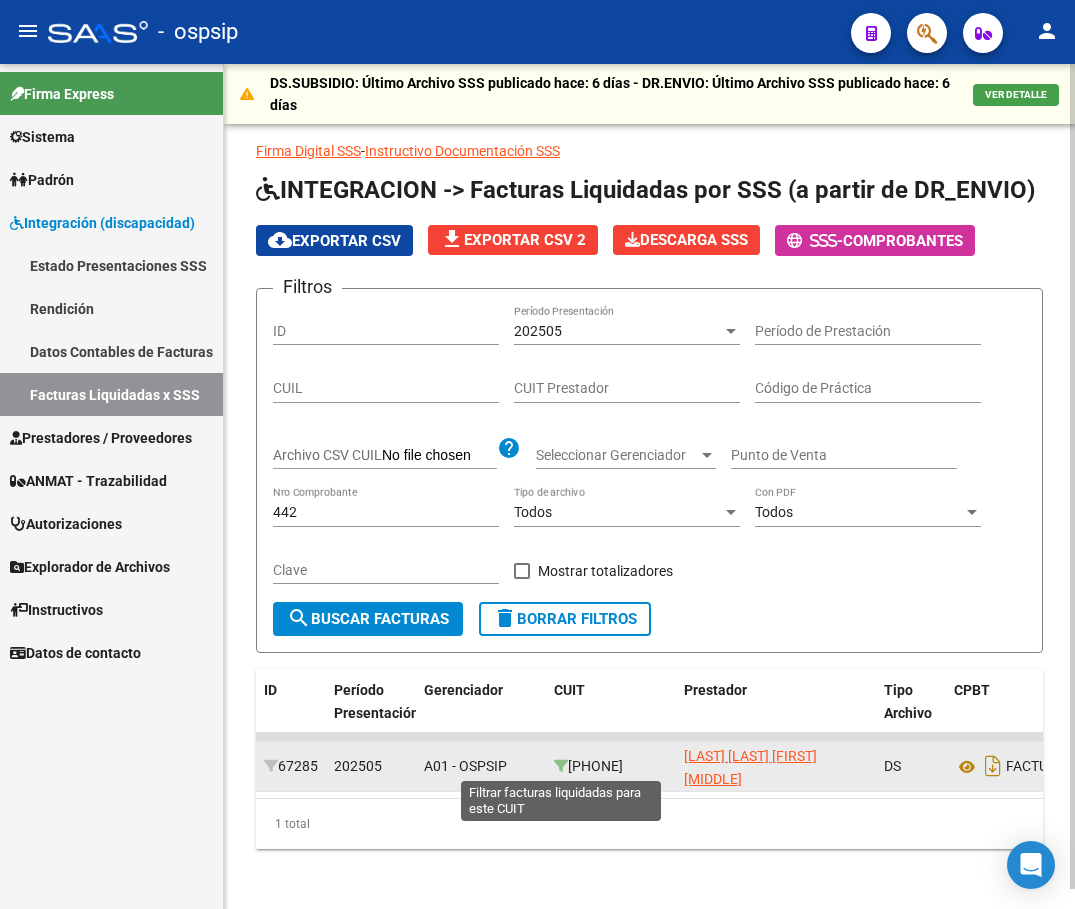 click 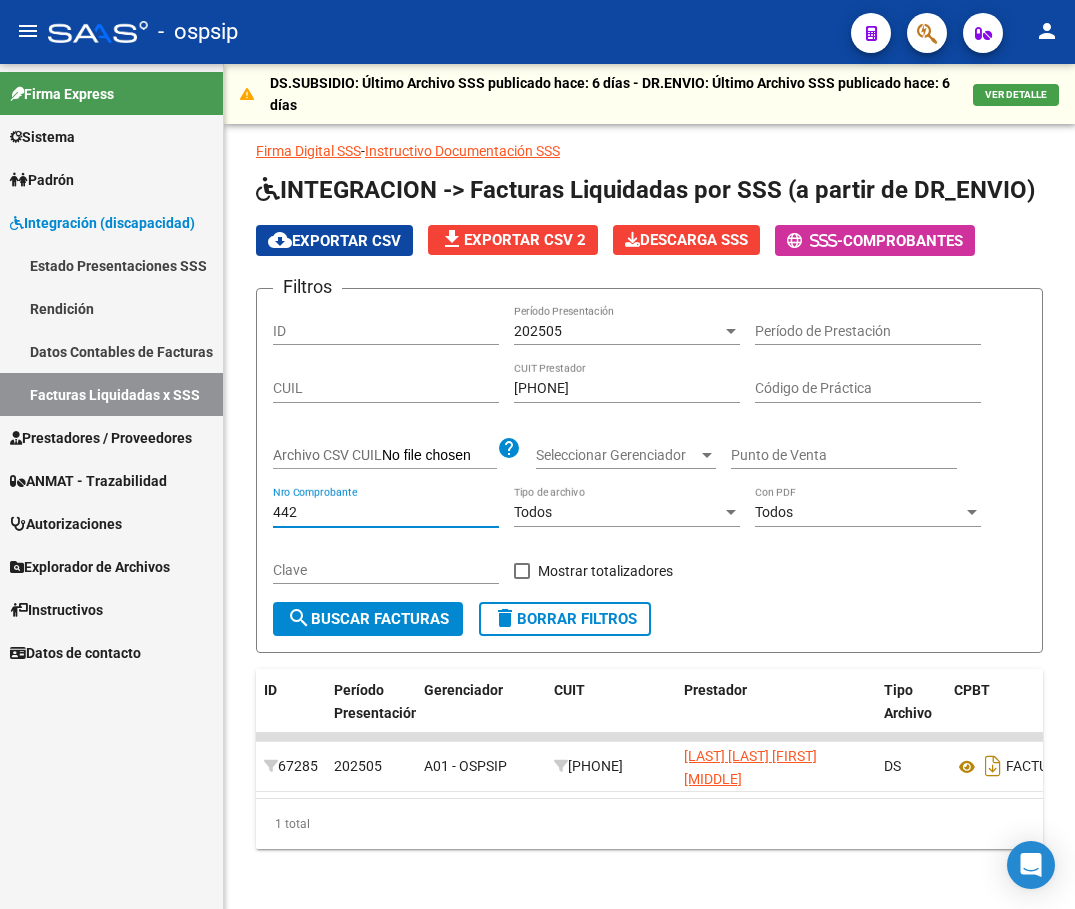 drag, startPoint x: 292, startPoint y: 514, endPoint x: 165, endPoint y: 506, distance: 127.25172 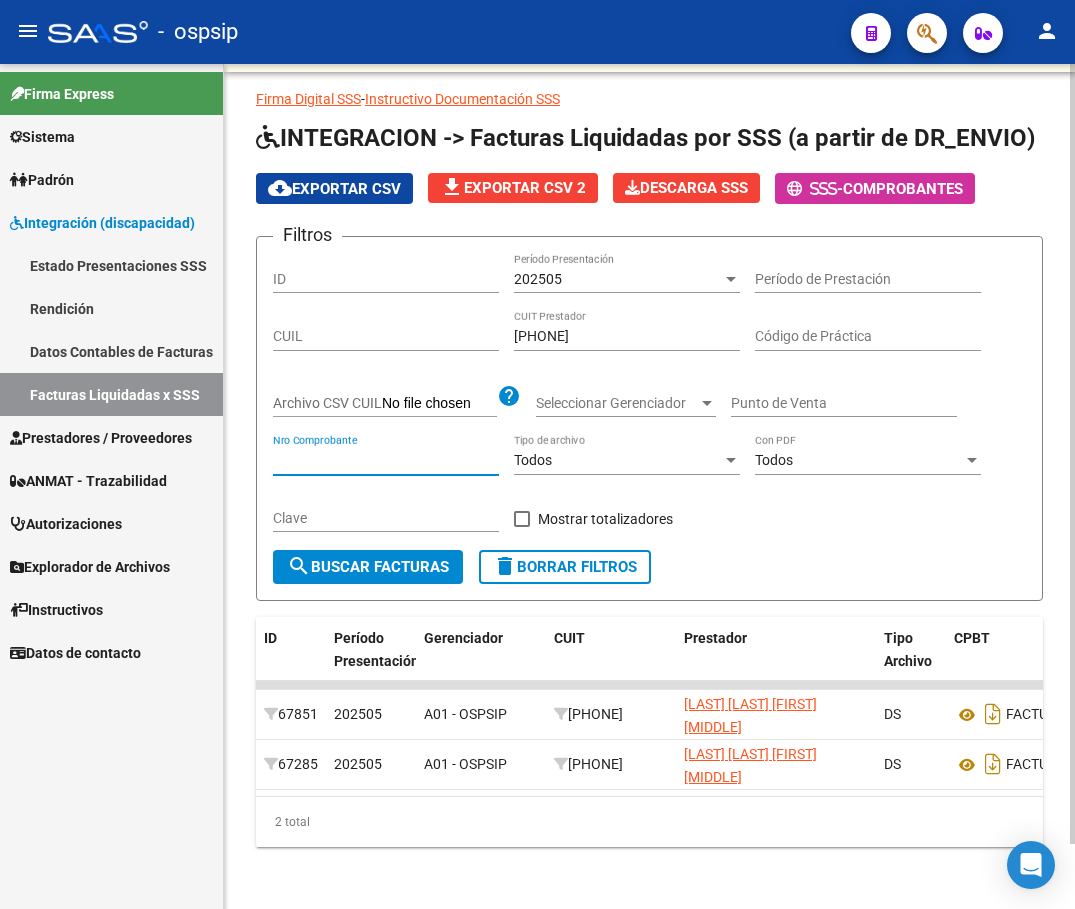 scroll, scrollTop: 71, scrollLeft: 0, axis: vertical 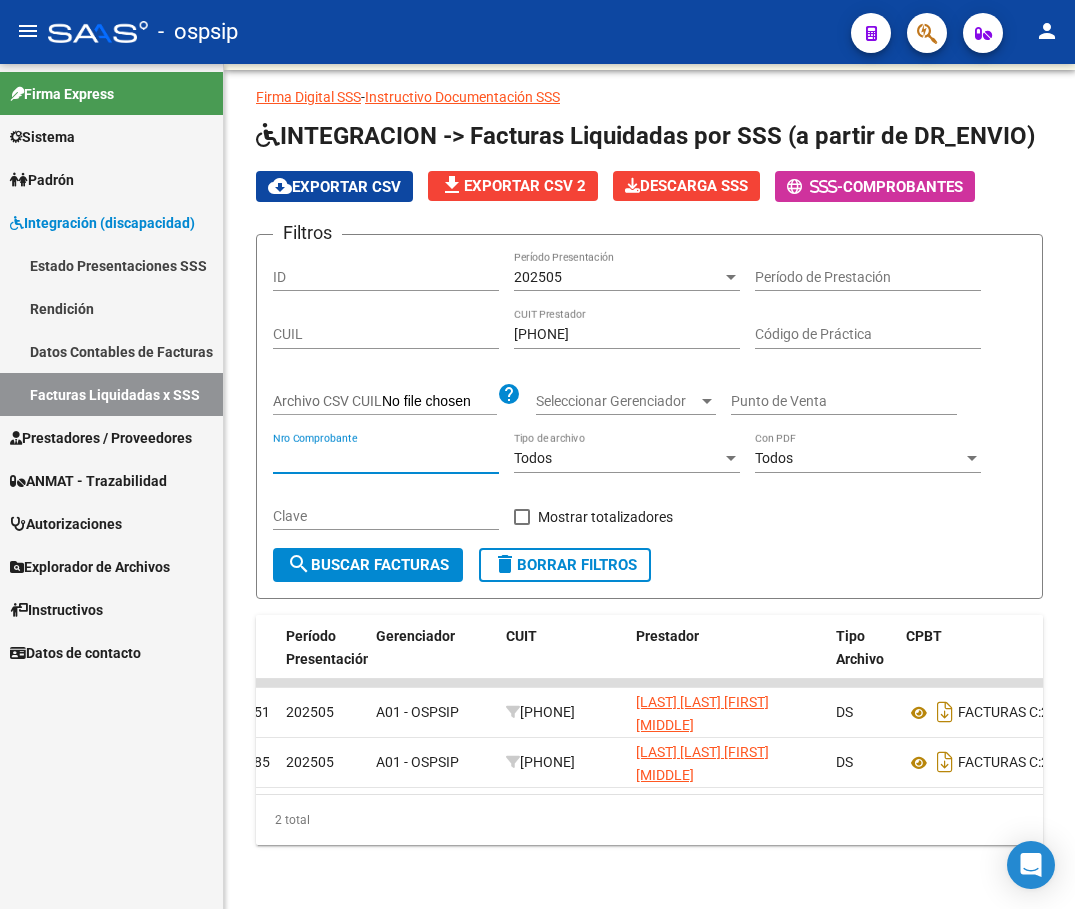 type 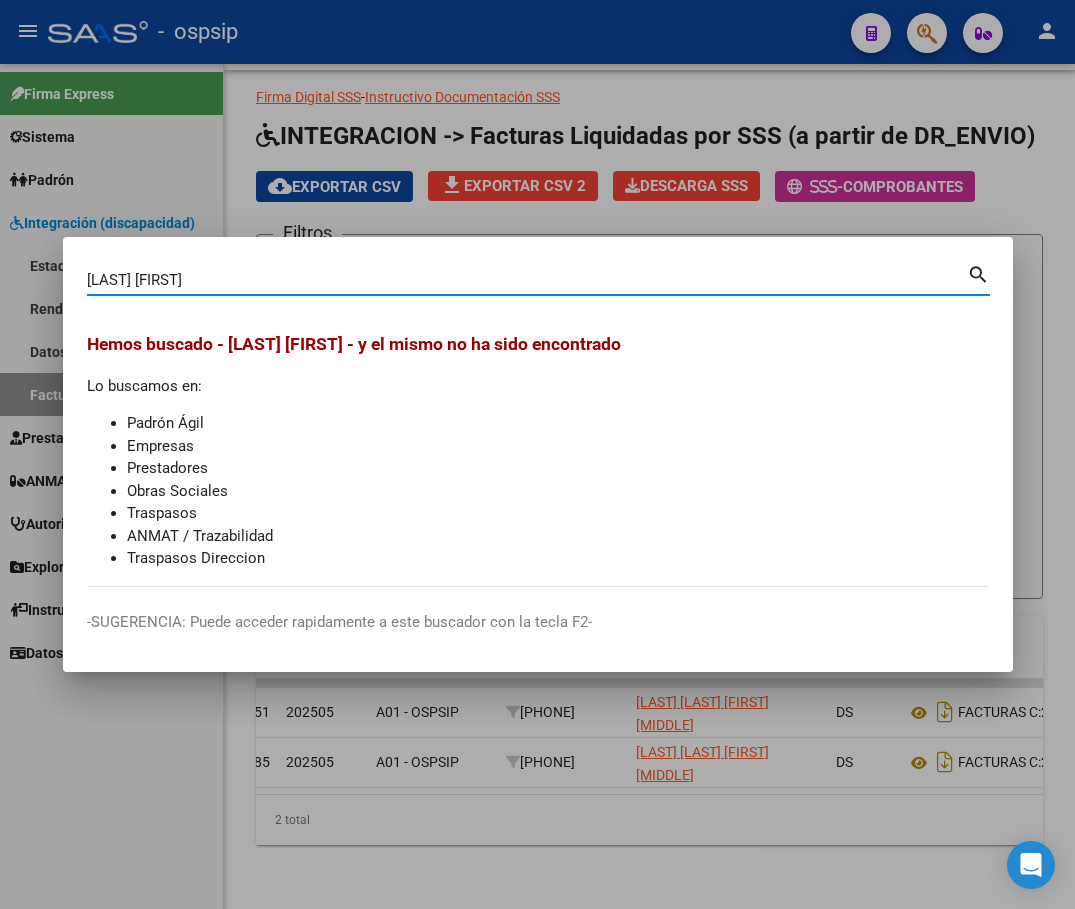 drag, startPoint x: 200, startPoint y: 271, endPoint x: 152, endPoint y: 274, distance: 48.09366 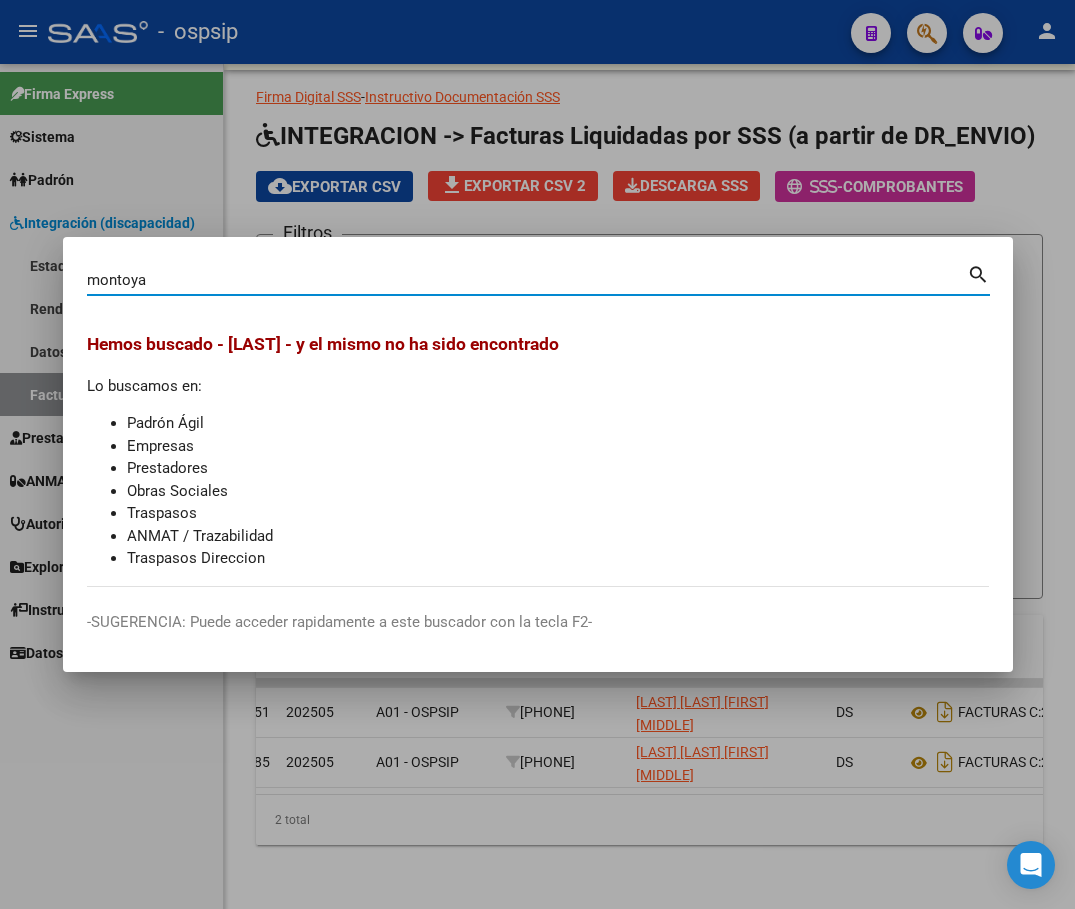 type on "montoya" 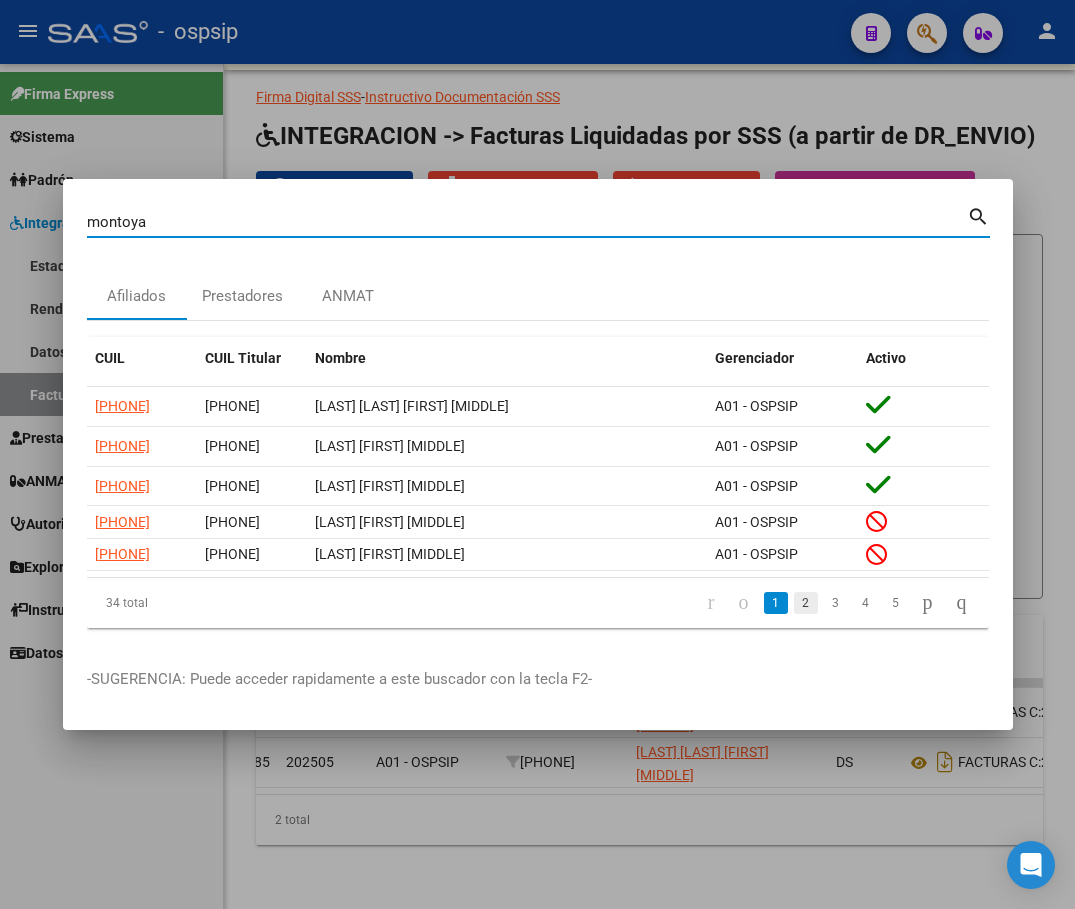 click on "2" 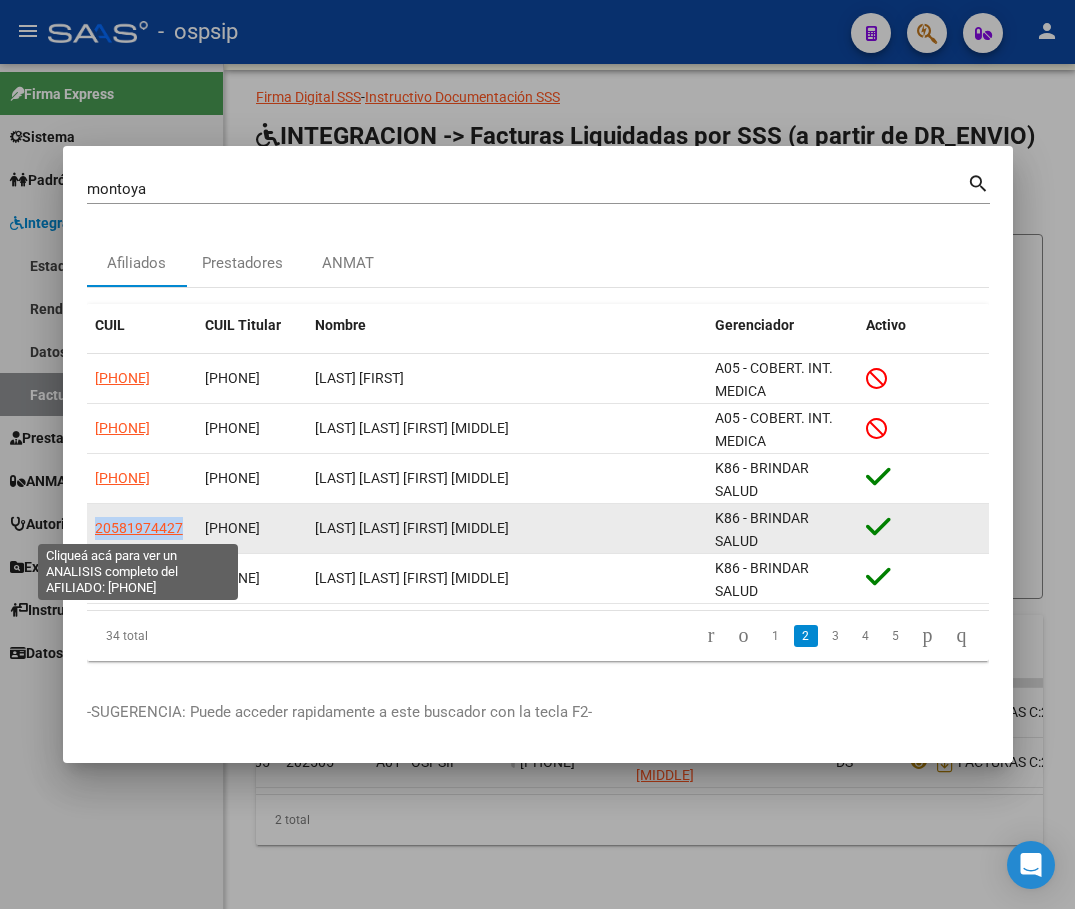 drag, startPoint x: 194, startPoint y: 532, endPoint x: 94, endPoint y: 525, distance: 100.2447 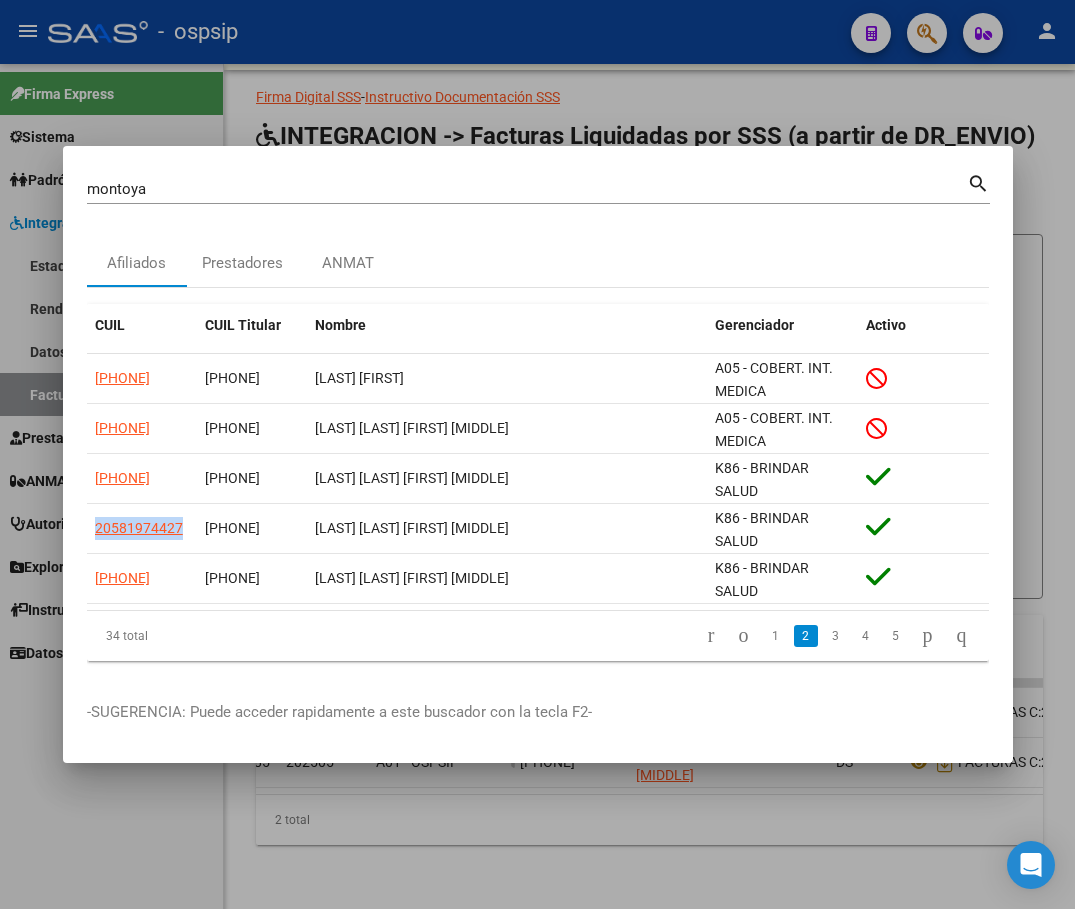 copy on "20581974427" 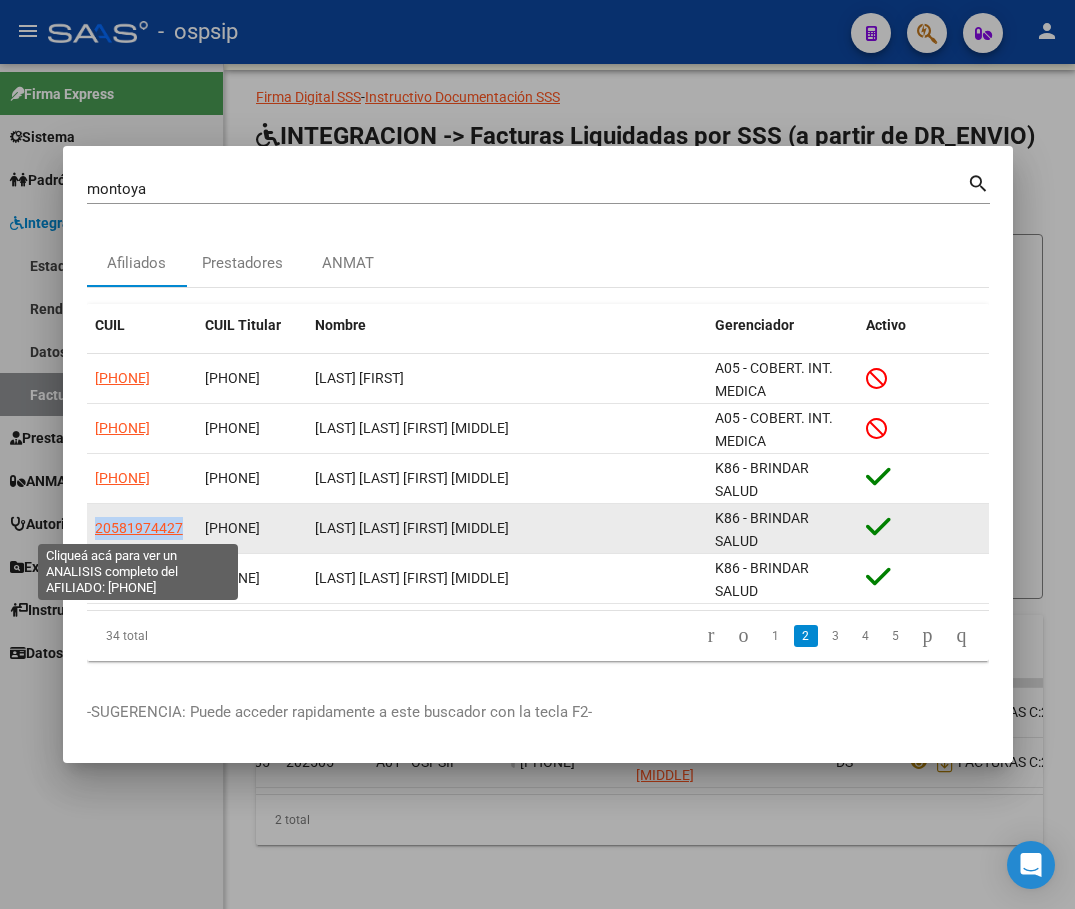 click on "20581974427" 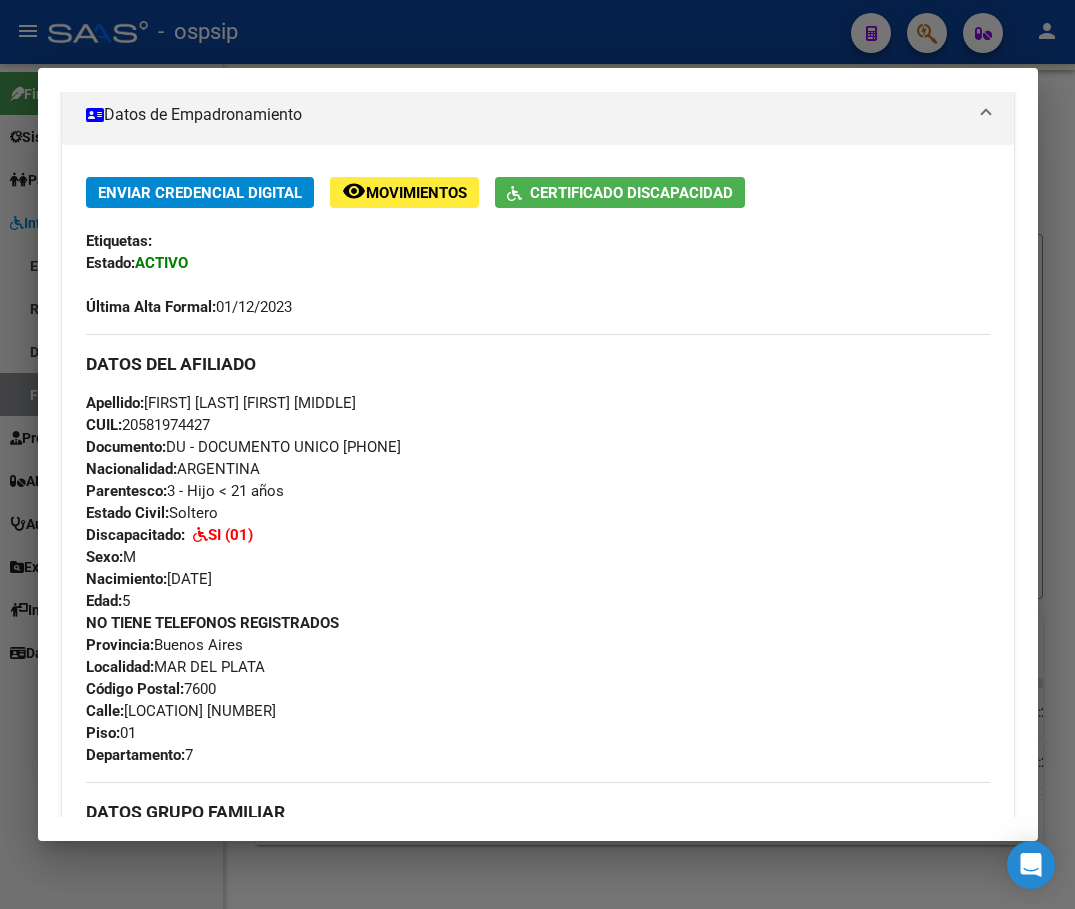 scroll, scrollTop: 500, scrollLeft: 0, axis: vertical 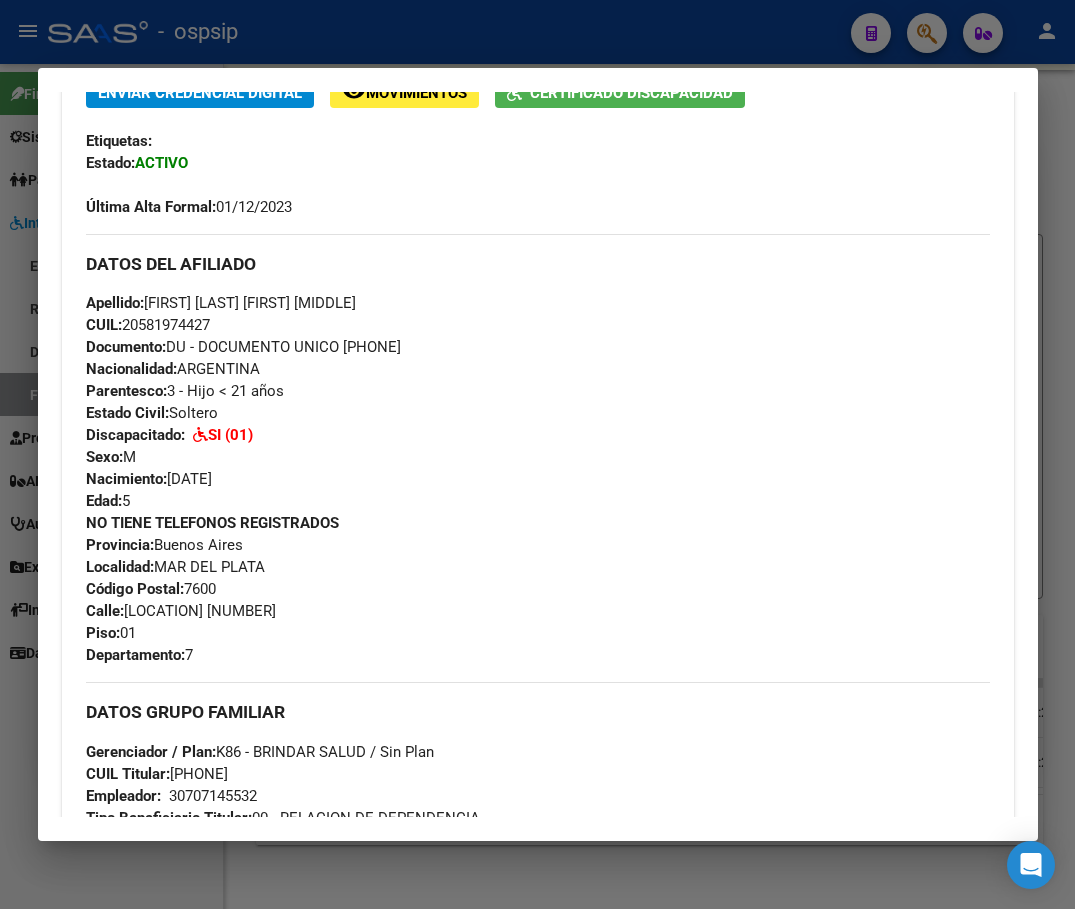 click at bounding box center (537, 454) 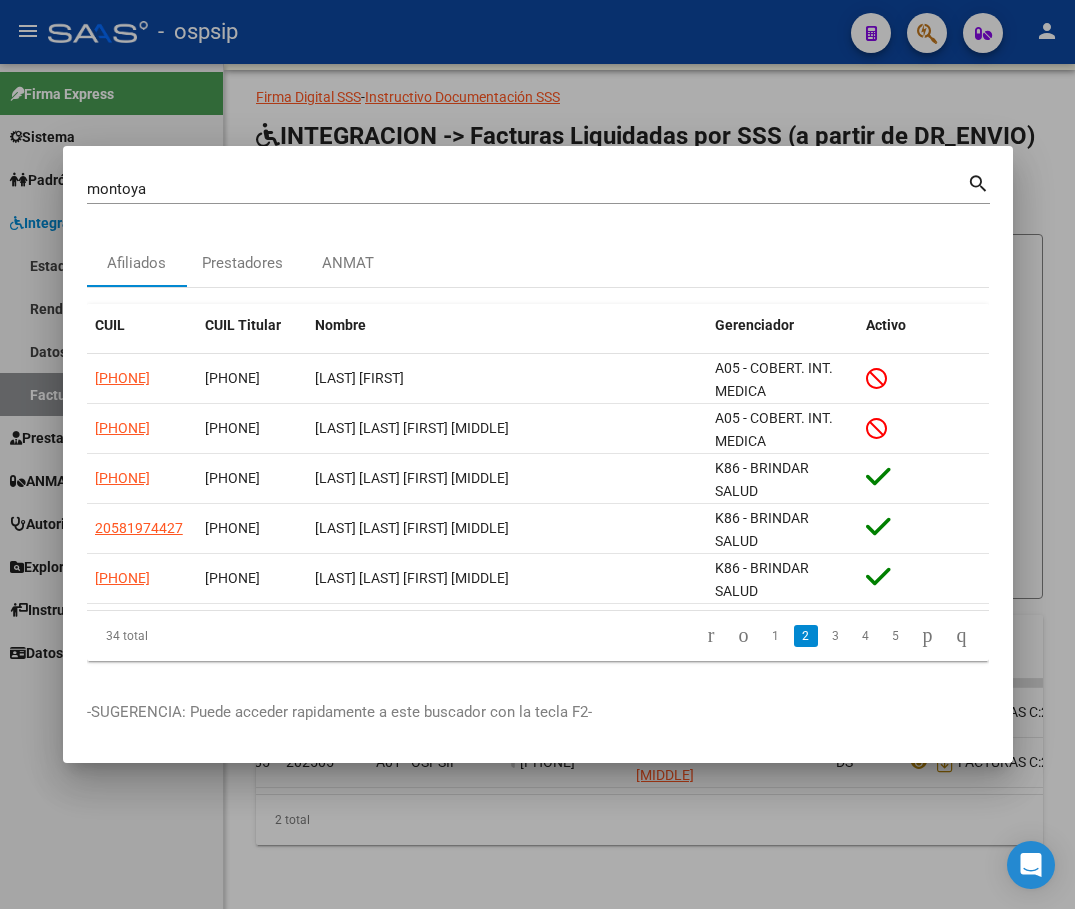 click at bounding box center (537, 454) 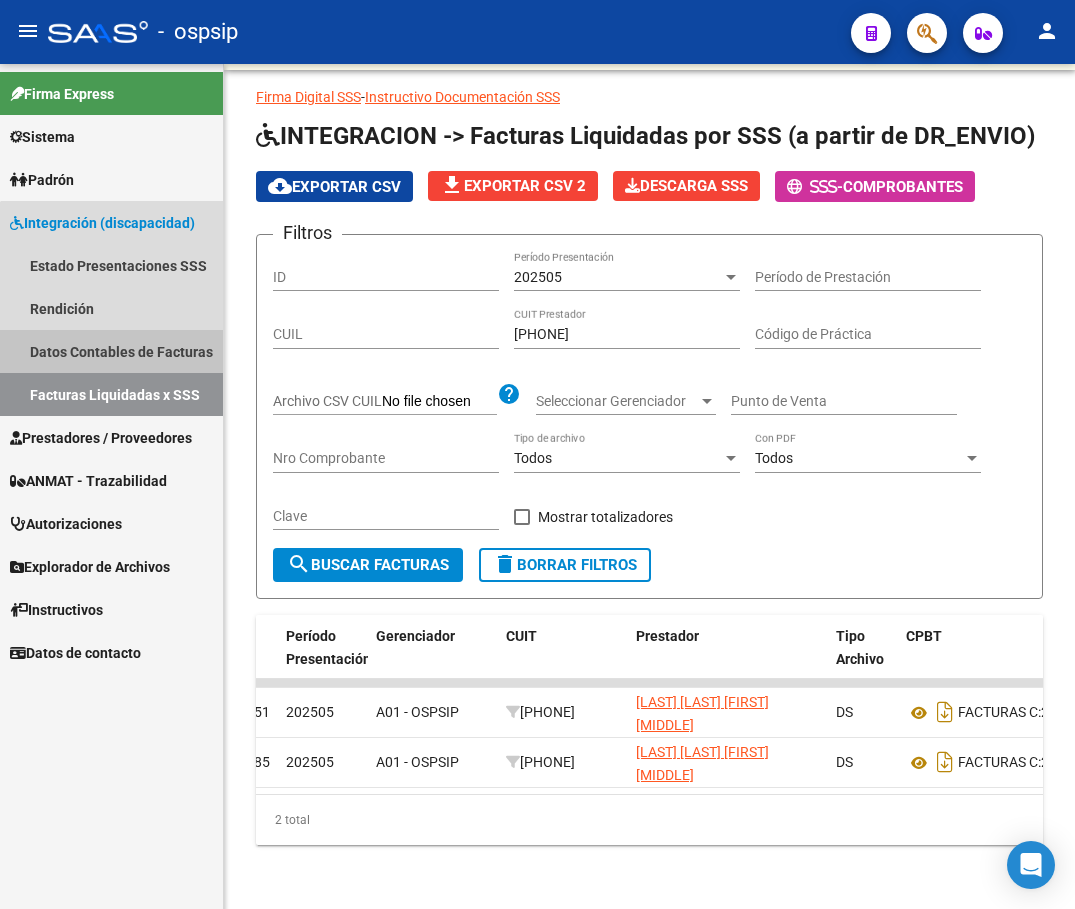 click on "Datos Contables de Facturas" at bounding box center [111, 351] 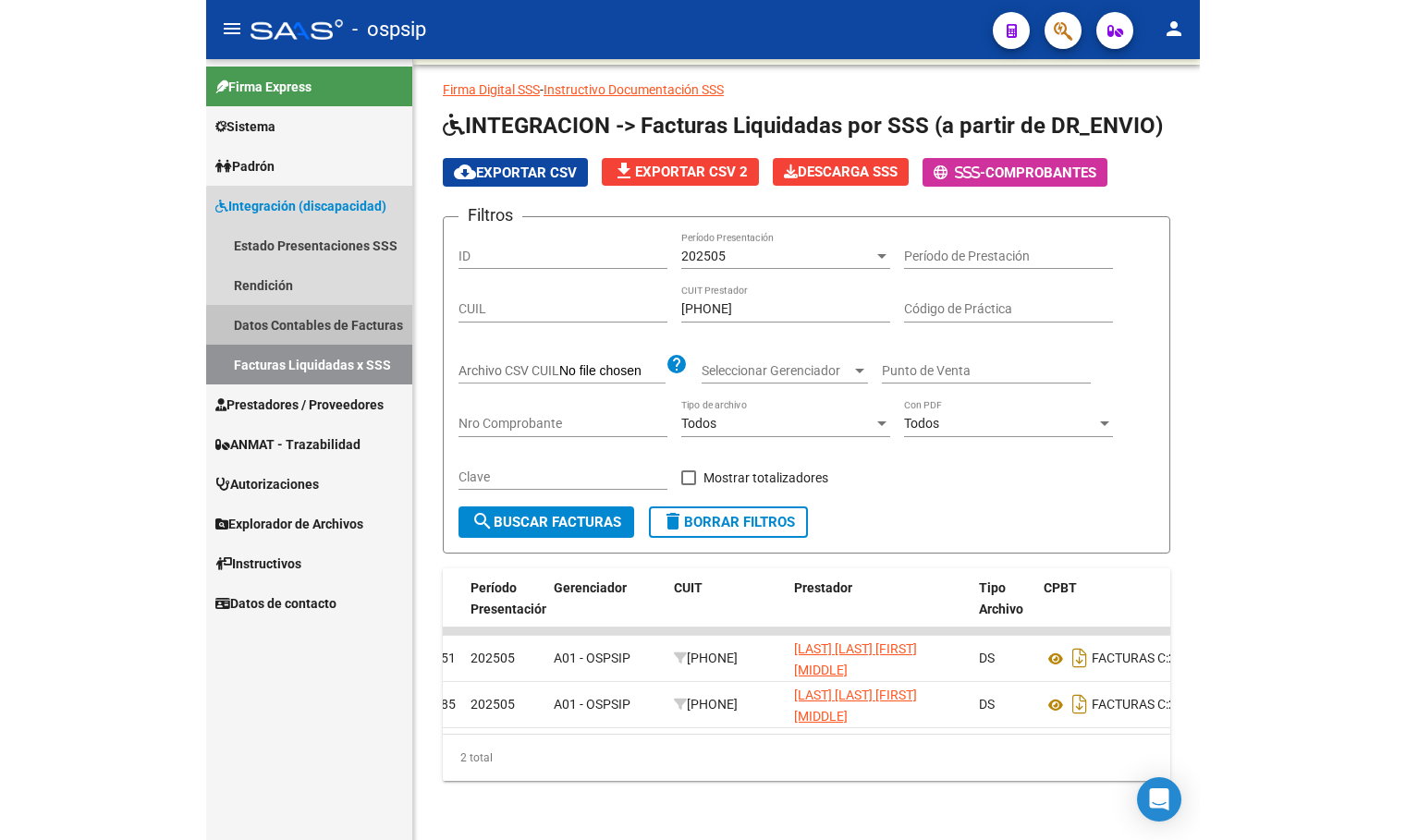 scroll, scrollTop: 0, scrollLeft: 0, axis: both 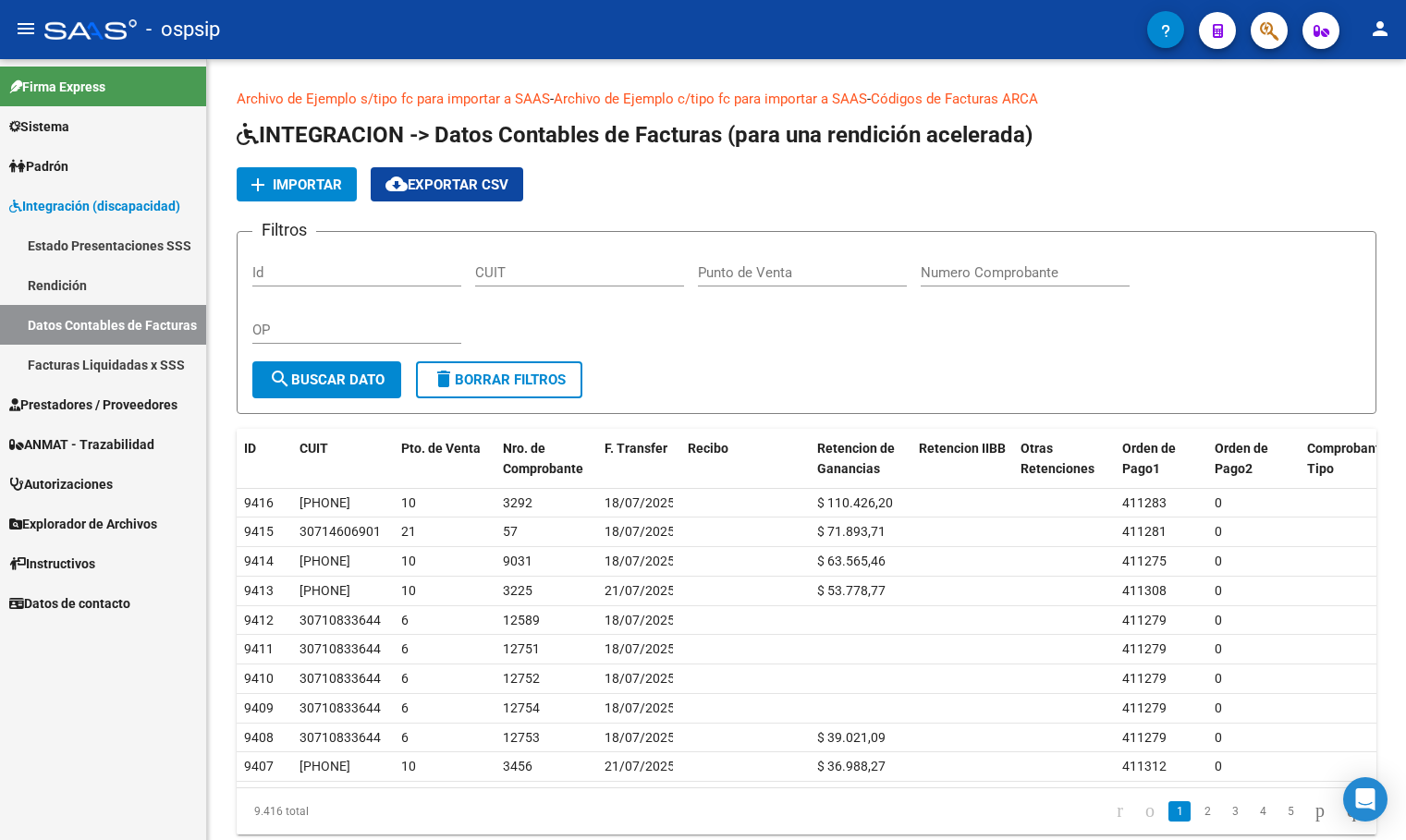 click on "Rendición" at bounding box center (103, 285) 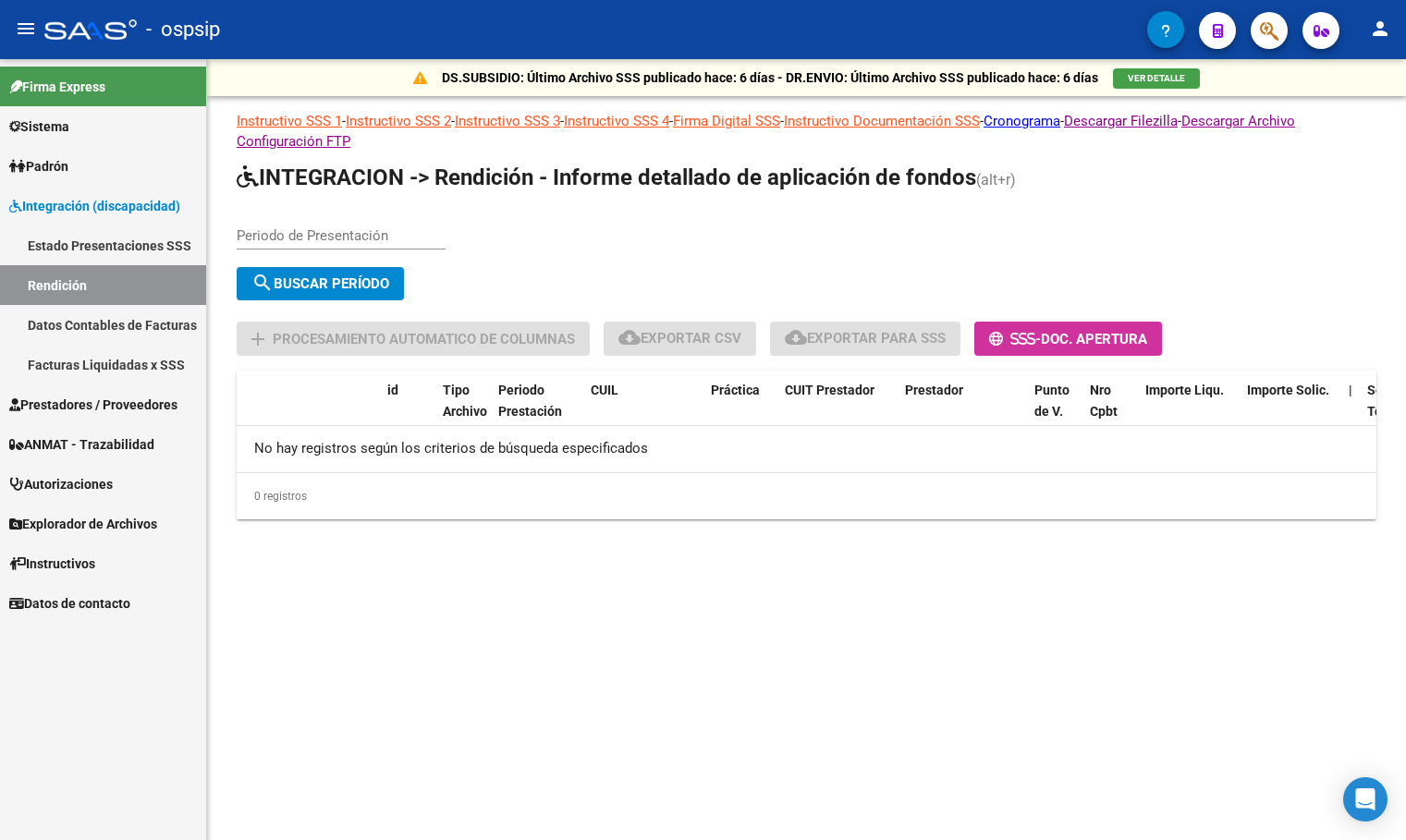 click on "Facturas Liquidadas x SSS" at bounding box center (103, 364) 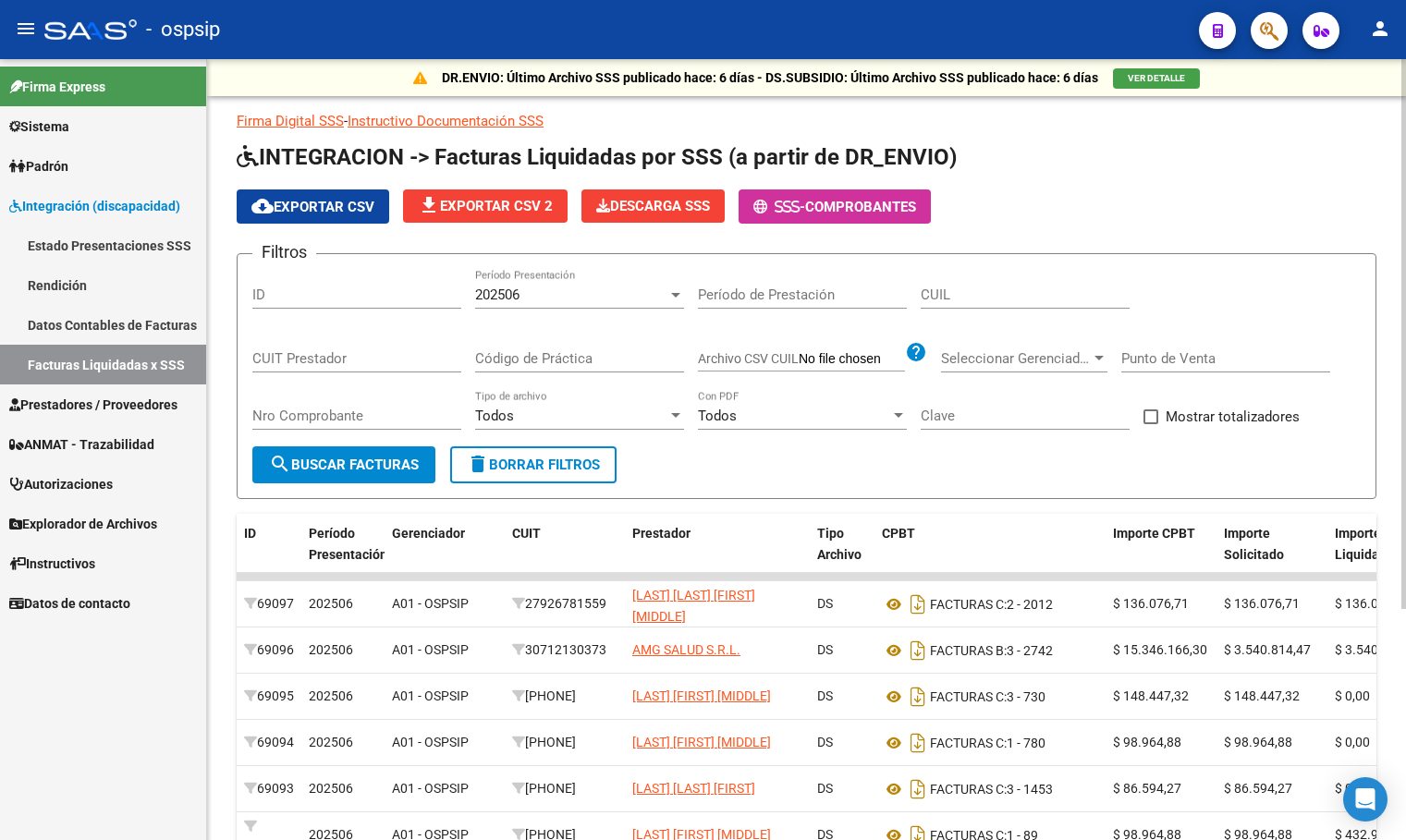 click on "CUIL" at bounding box center (1025, 295) 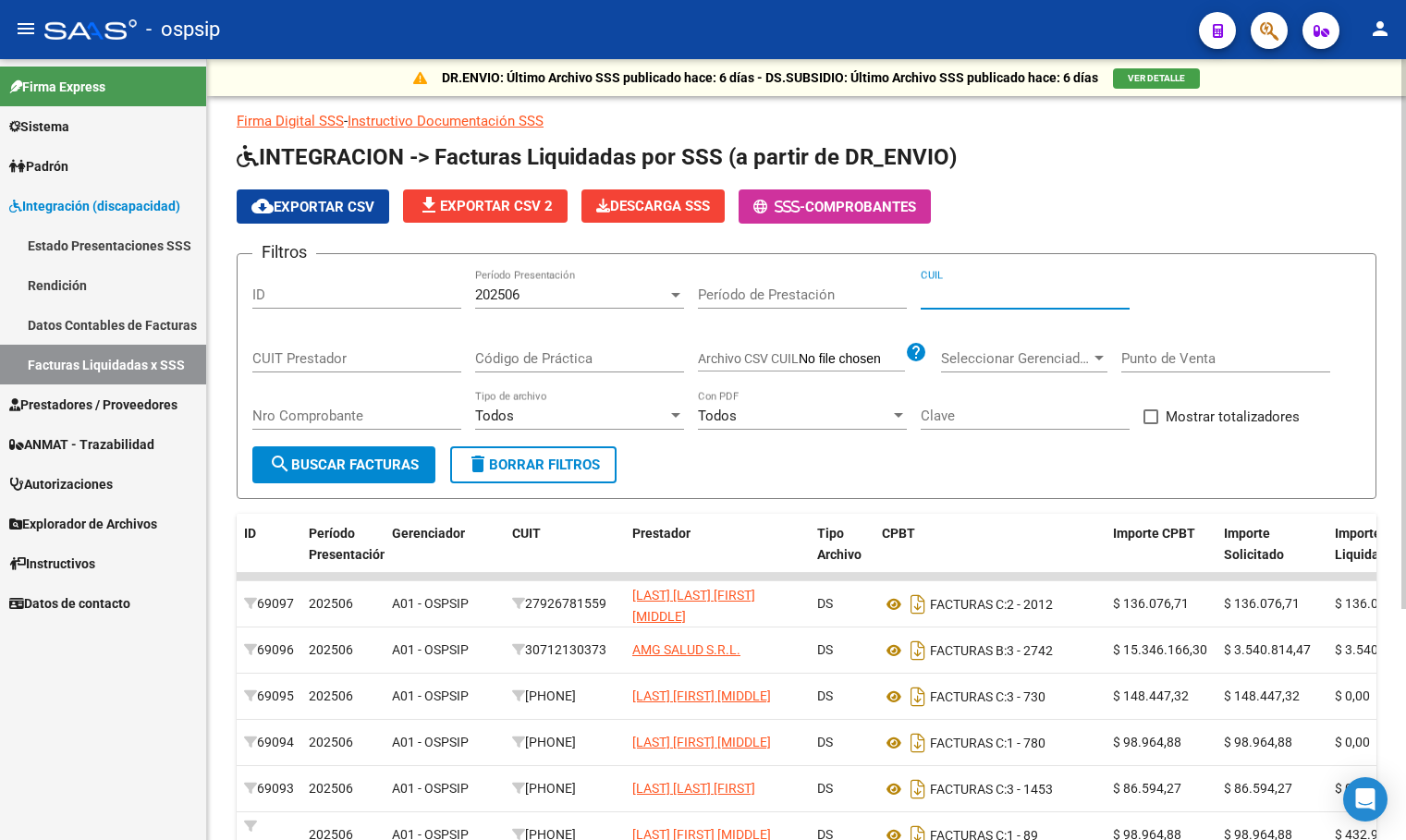 paste on "[PHONE]" 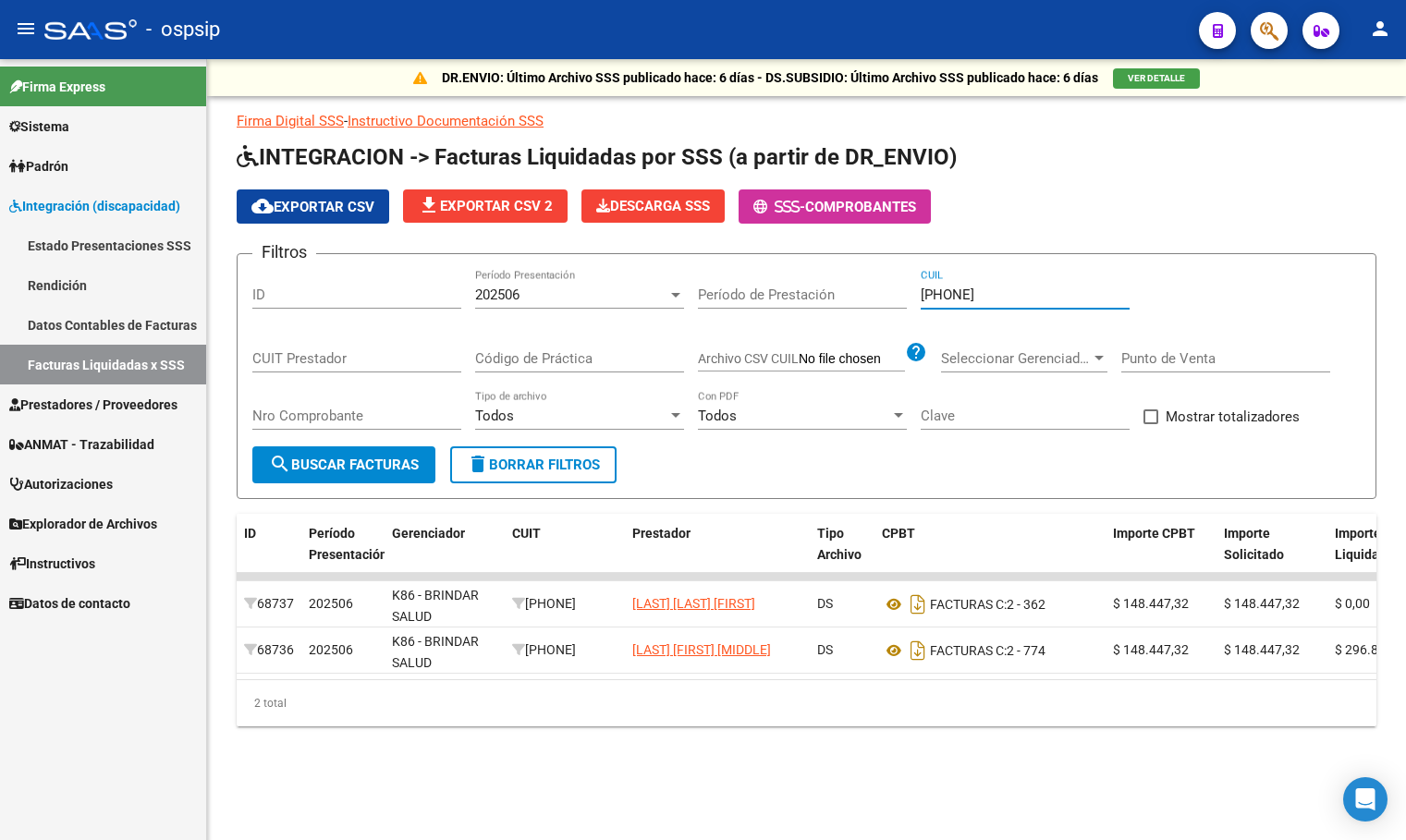 type on "[PHONE]" 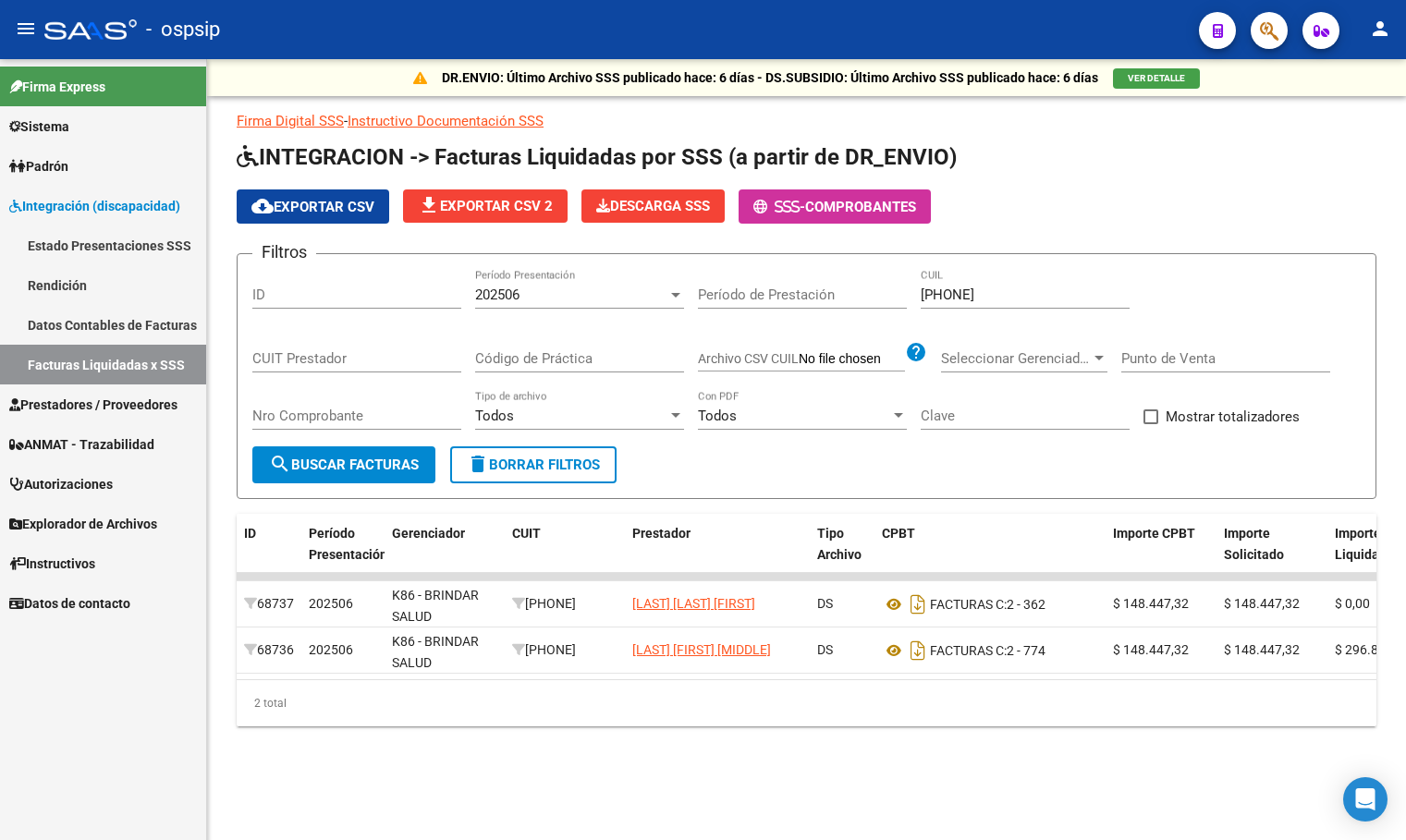 click on "202506 Período Presentación" 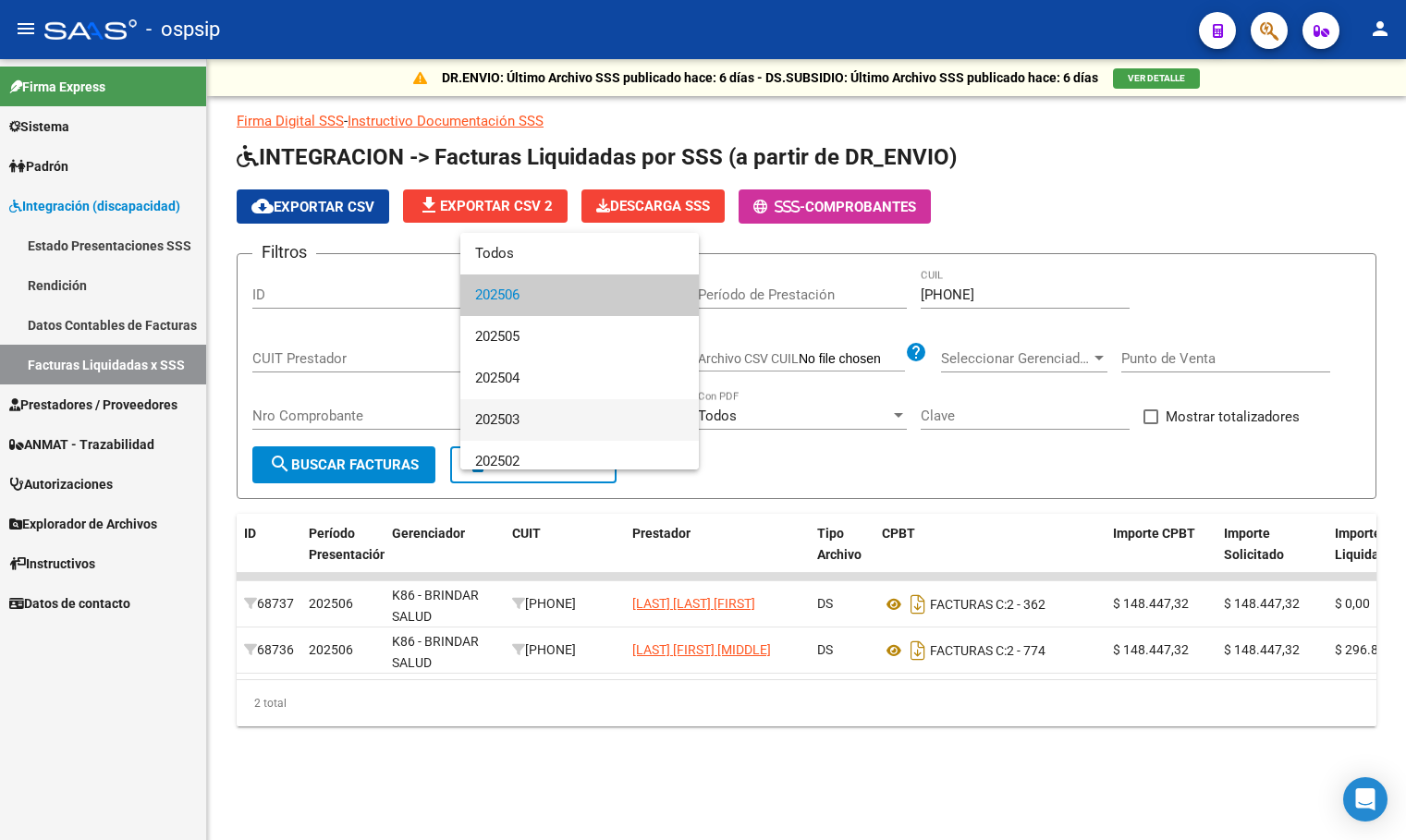 click on "202503" at bounding box center (580, 420) 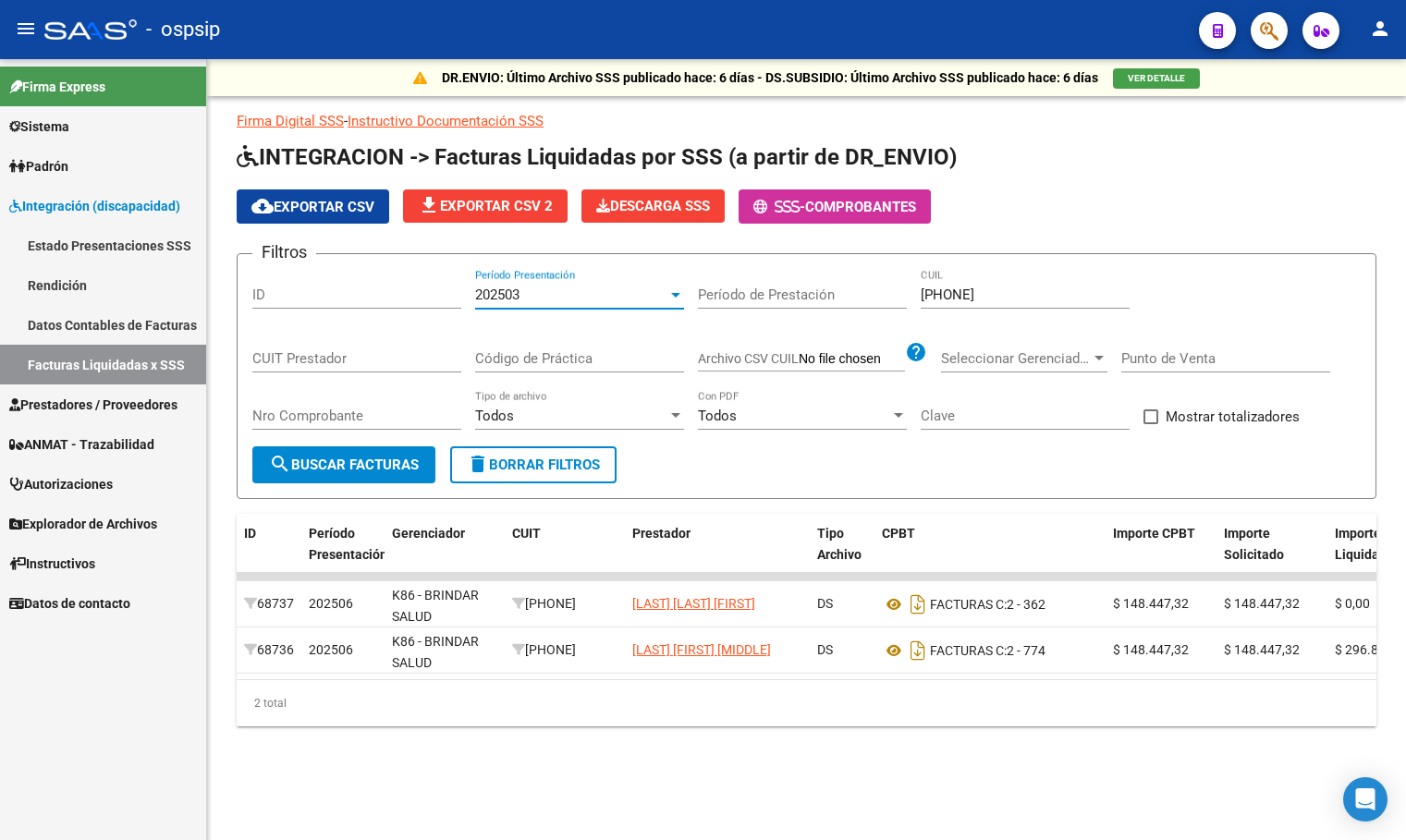 click on "Código de Práctica" at bounding box center (580, 359) 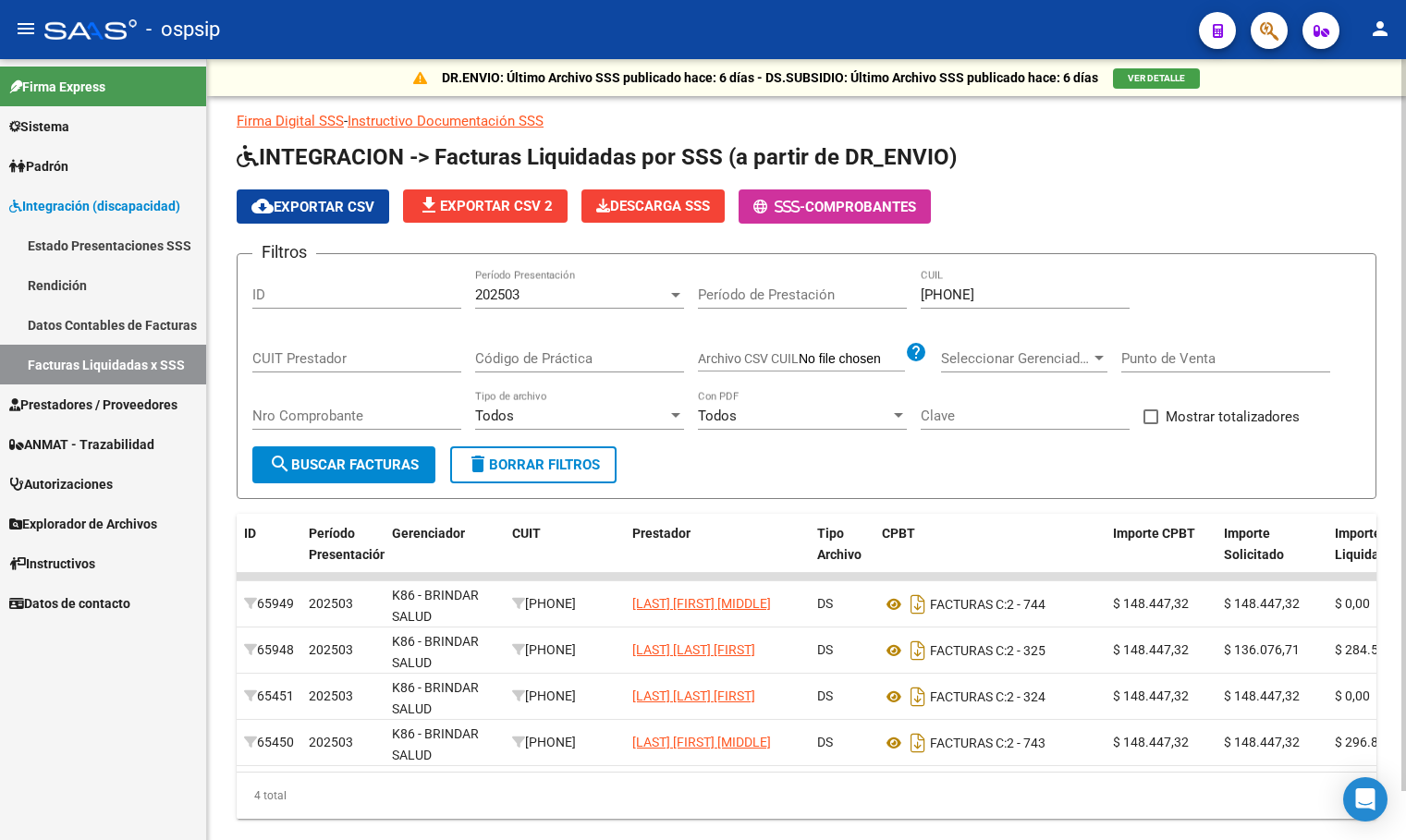 click on "202503 Período Presentación" 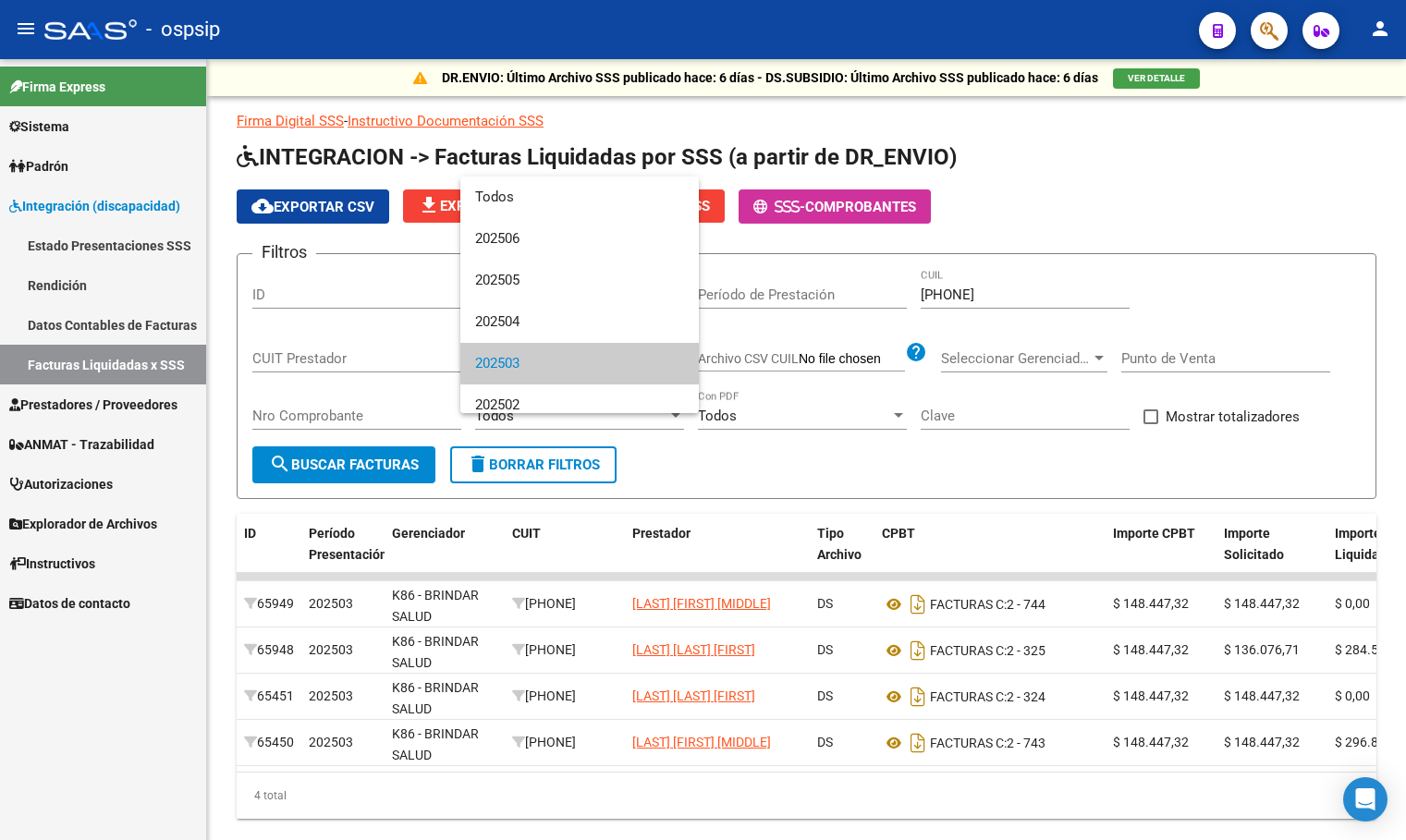 scroll, scrollTop: 69, scrollLeft: 0, axis: vertical 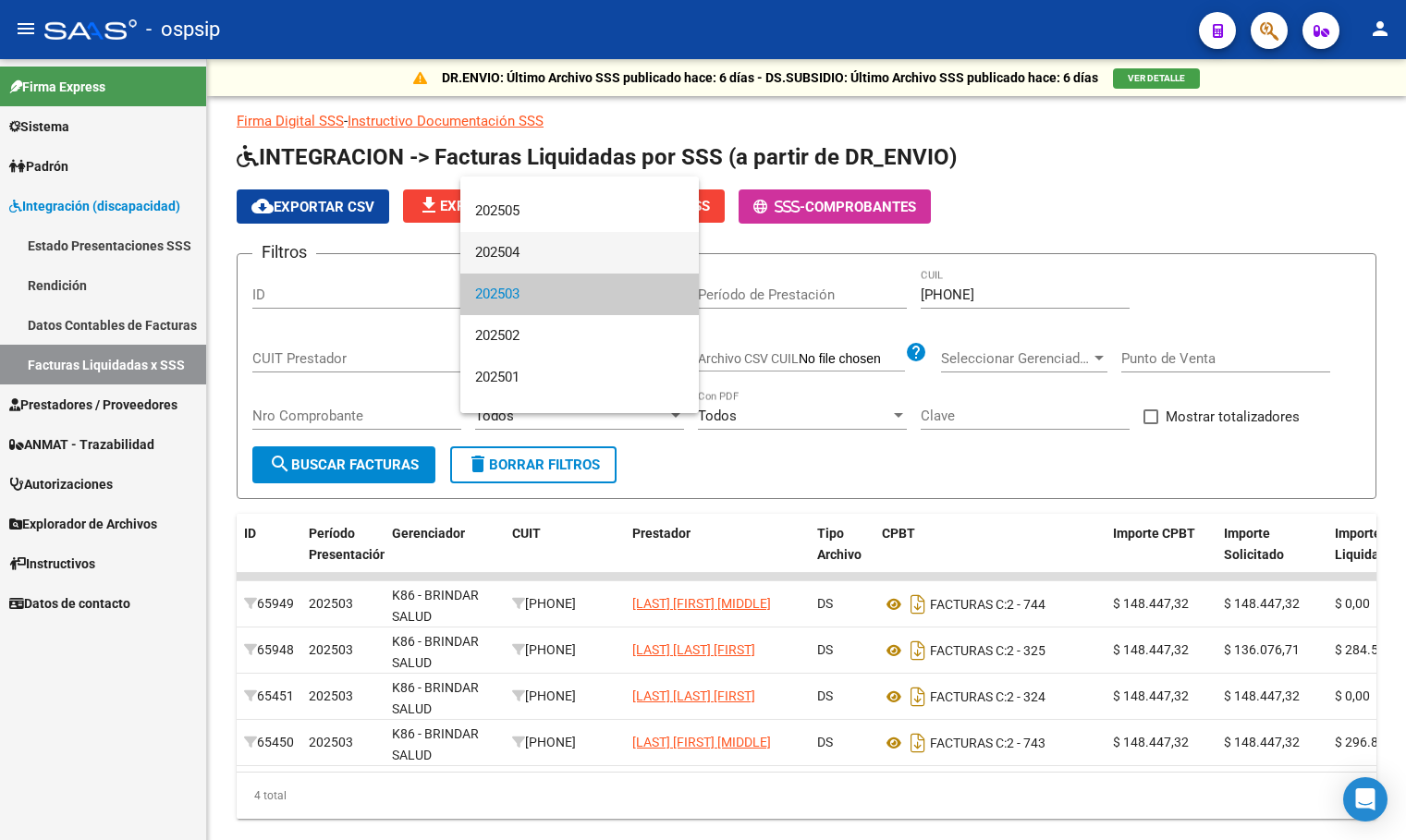 click on "202504" at bounding box center [580, 252] 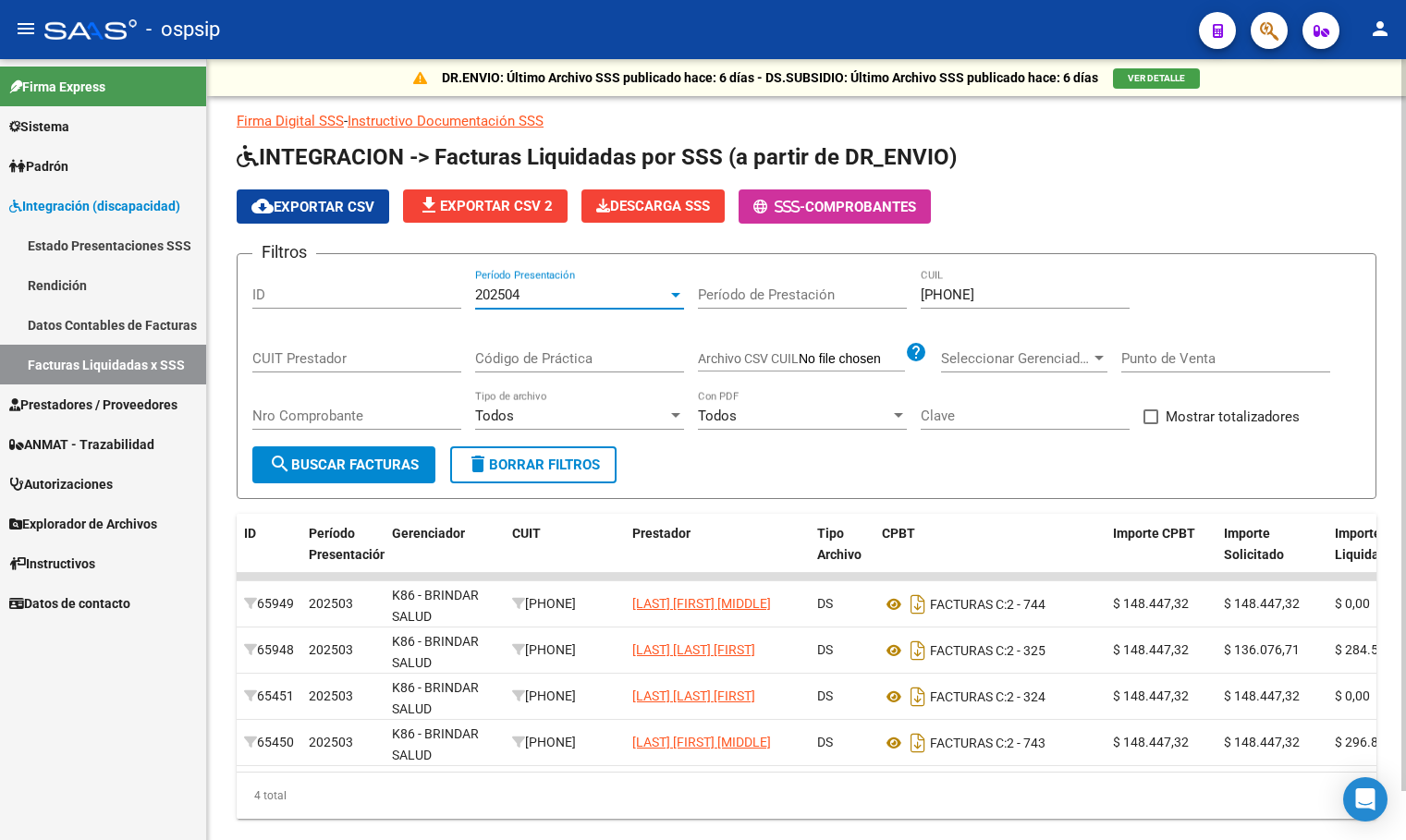 click on "Código de Práctica" at bounding box center (580, 359) 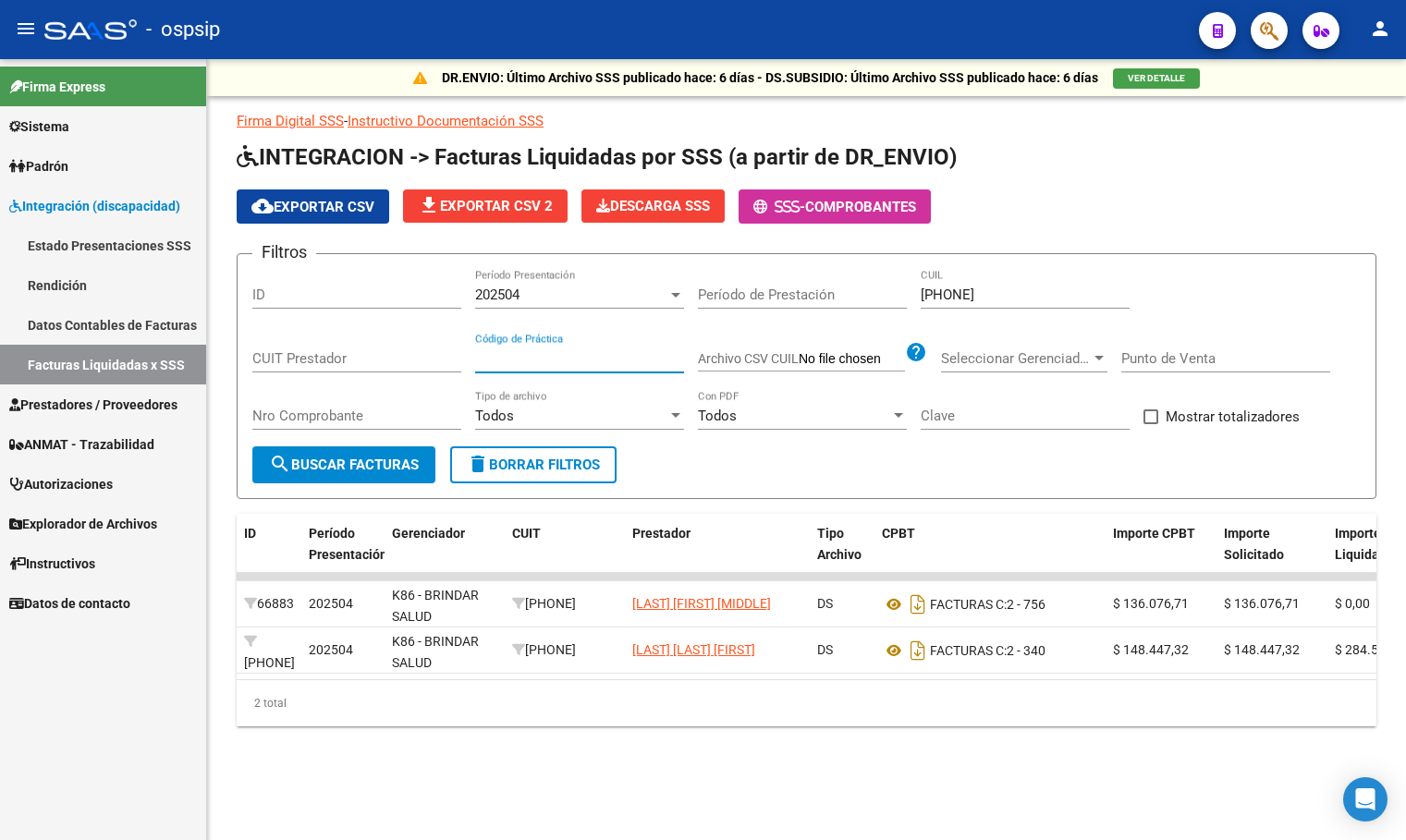 click on "202504 Período Presentación" 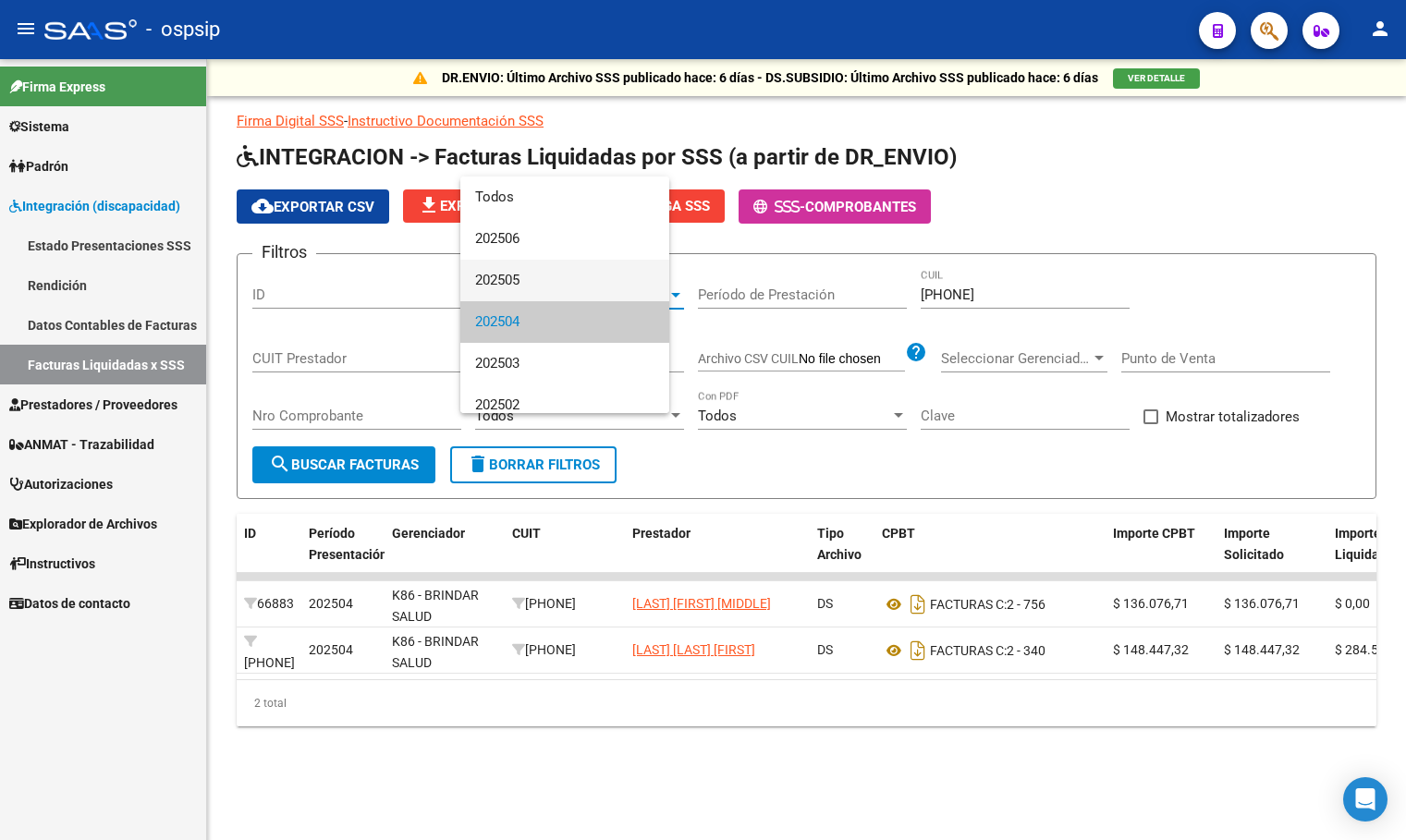scroll, scrollTop: 28, scrollLeft: 0, axis: vertical 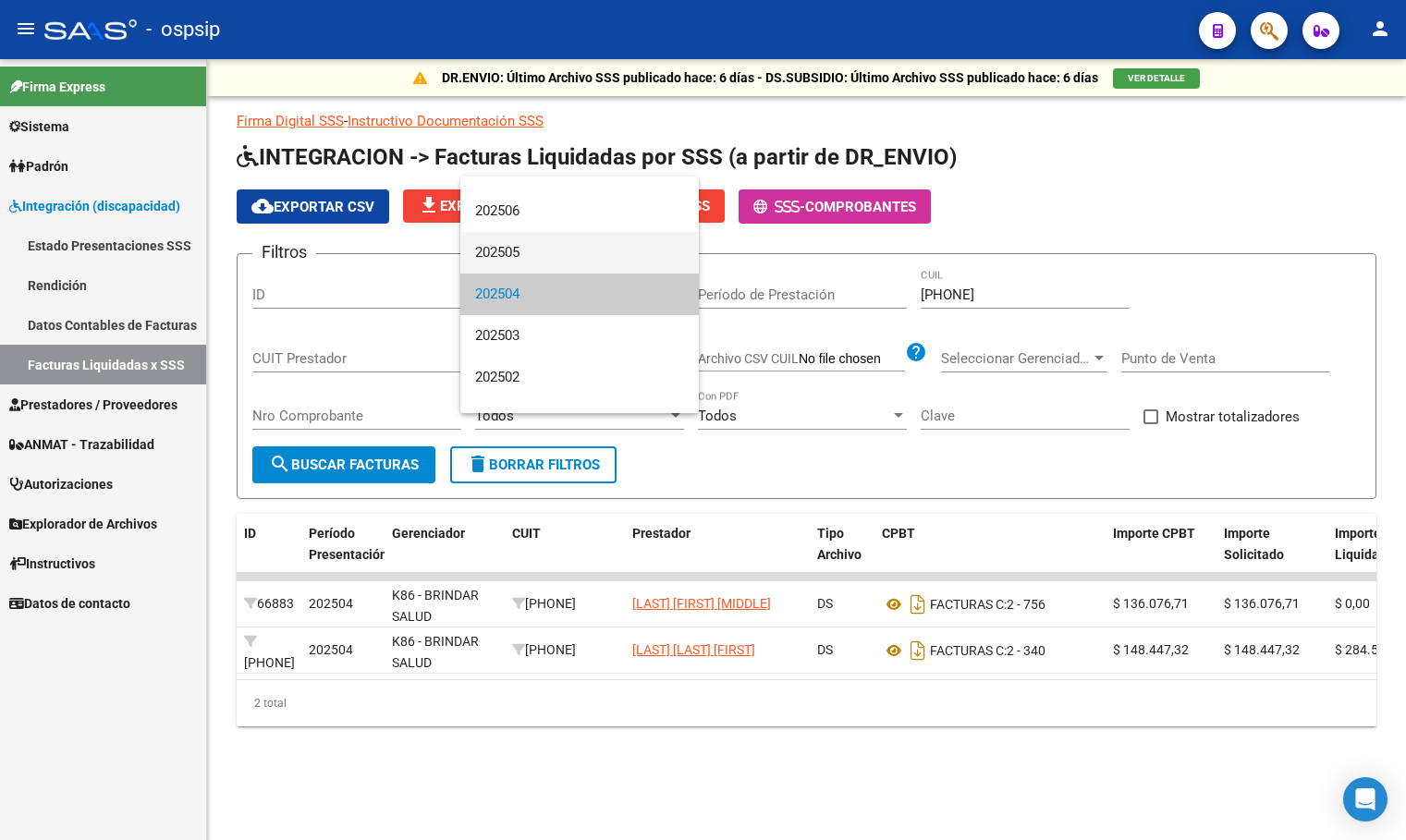 click on "202505" at bounding box center (580, 252) 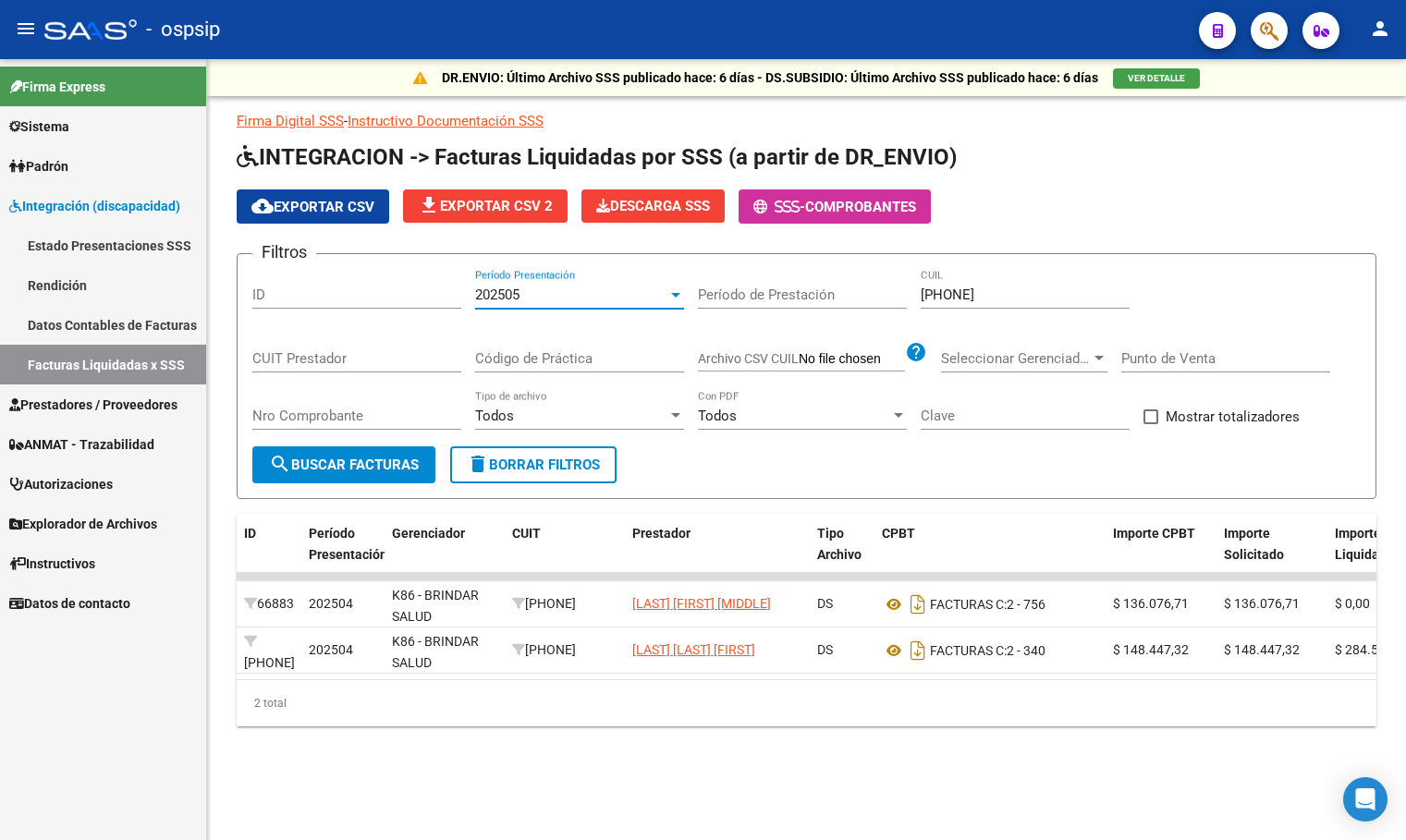 click on "Código de Práctica" at bounding box center [580, 359] 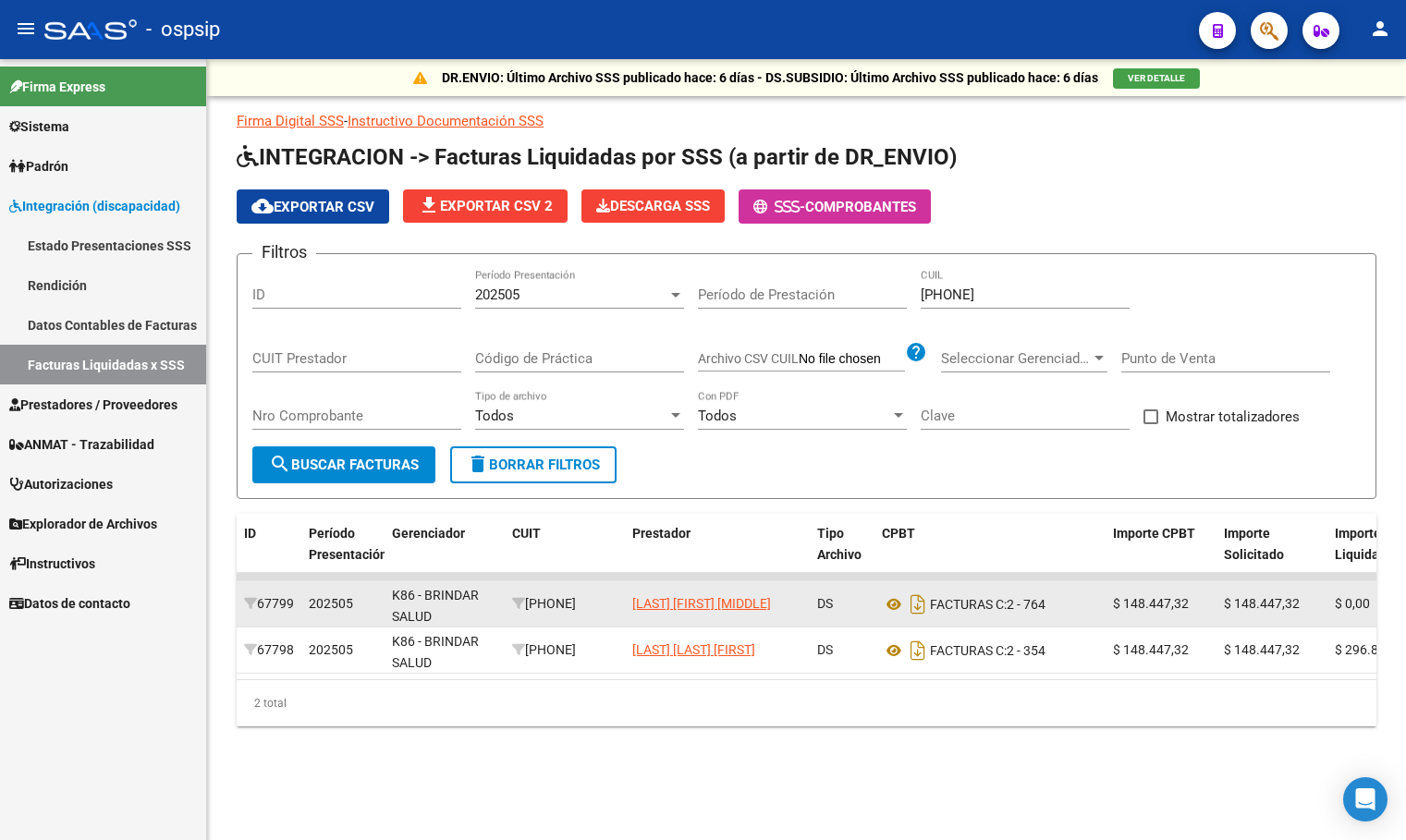 drag, startPoint x: 618, startPoint y: 603, endPoint x: 533, endPoint y: 600, distance: 85.052925 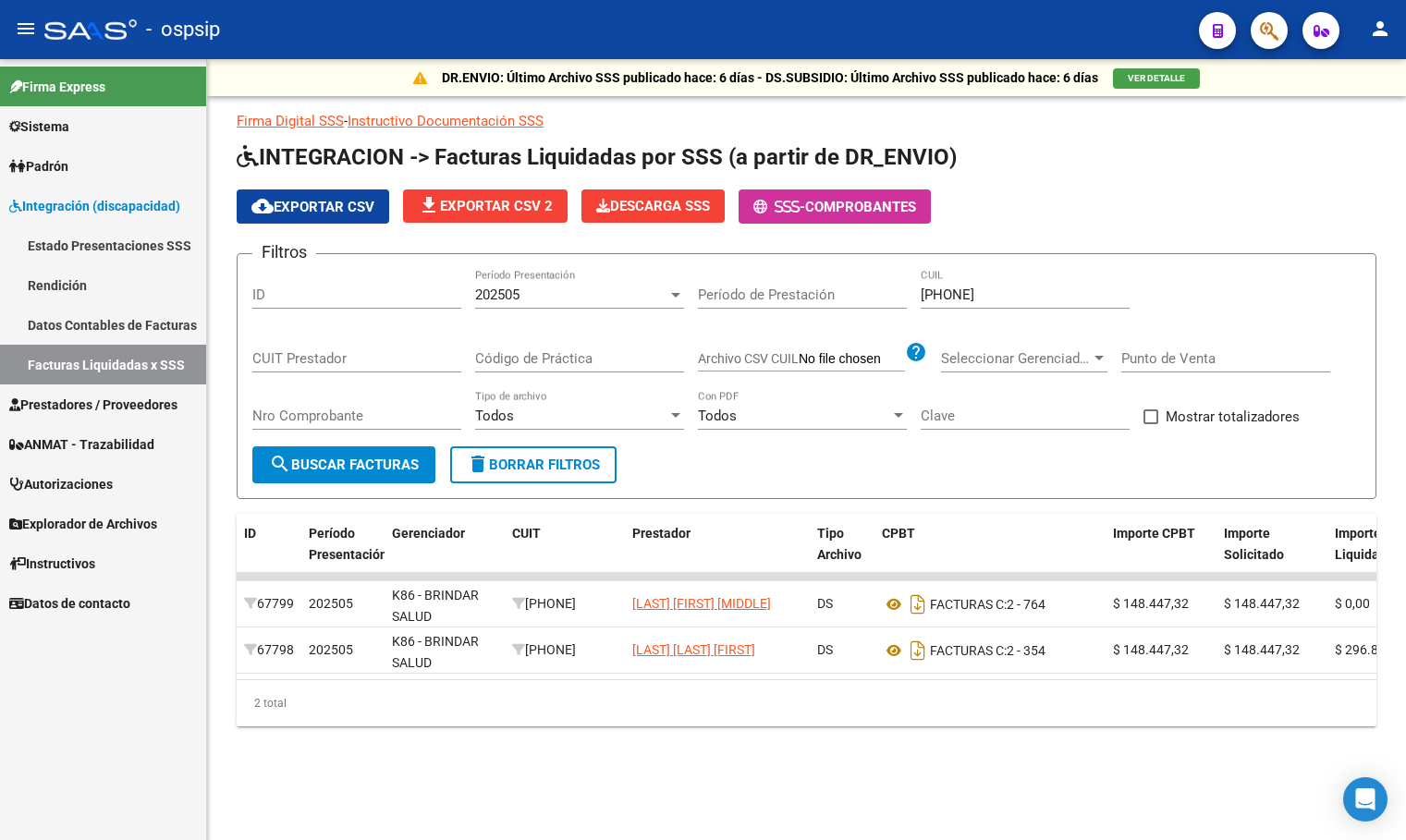 copy on "[PHONE]" 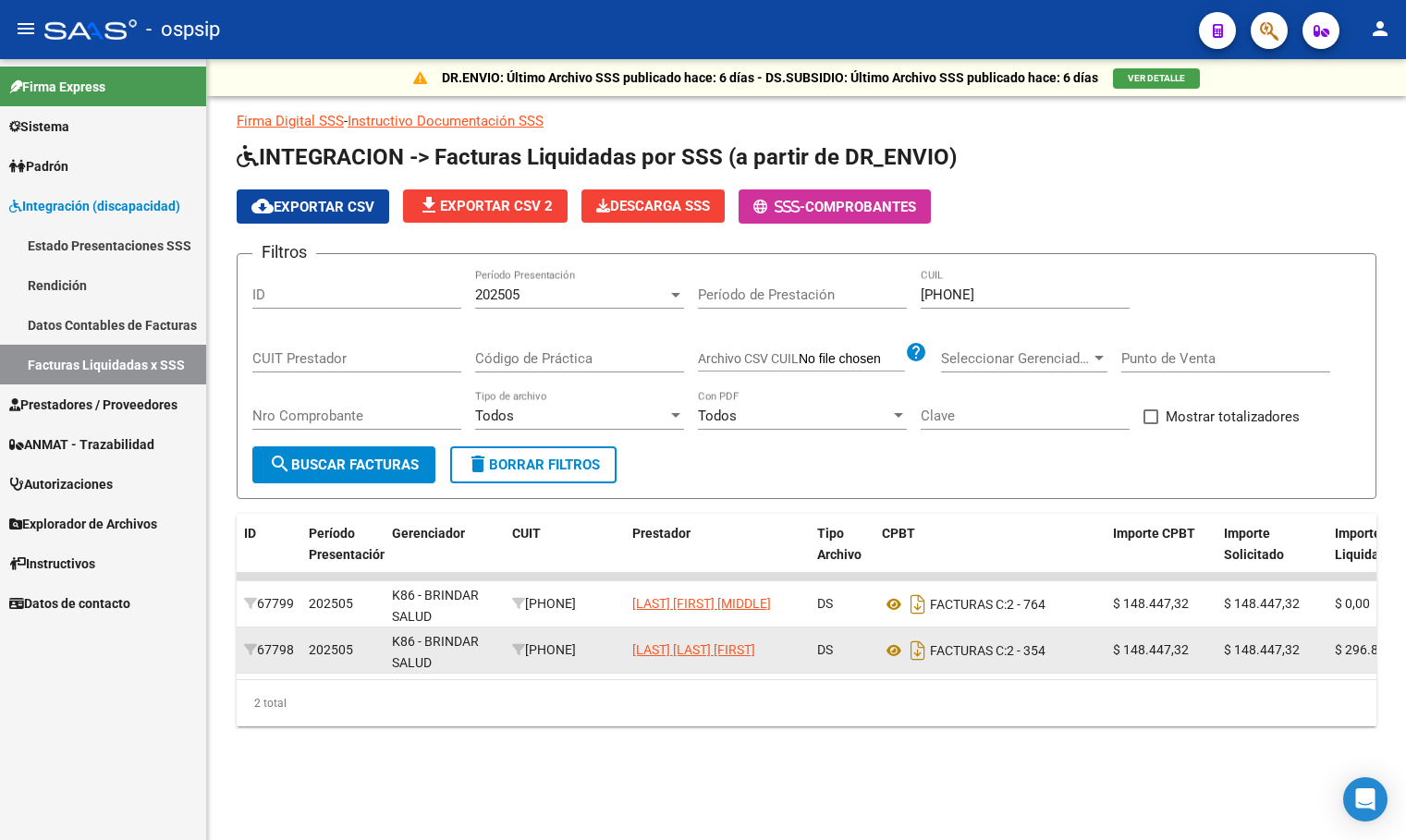 drag, startPoint x: 622, startPoint y: 651, endPoint x: 532, endPoint y: 649, distance: 90.02222 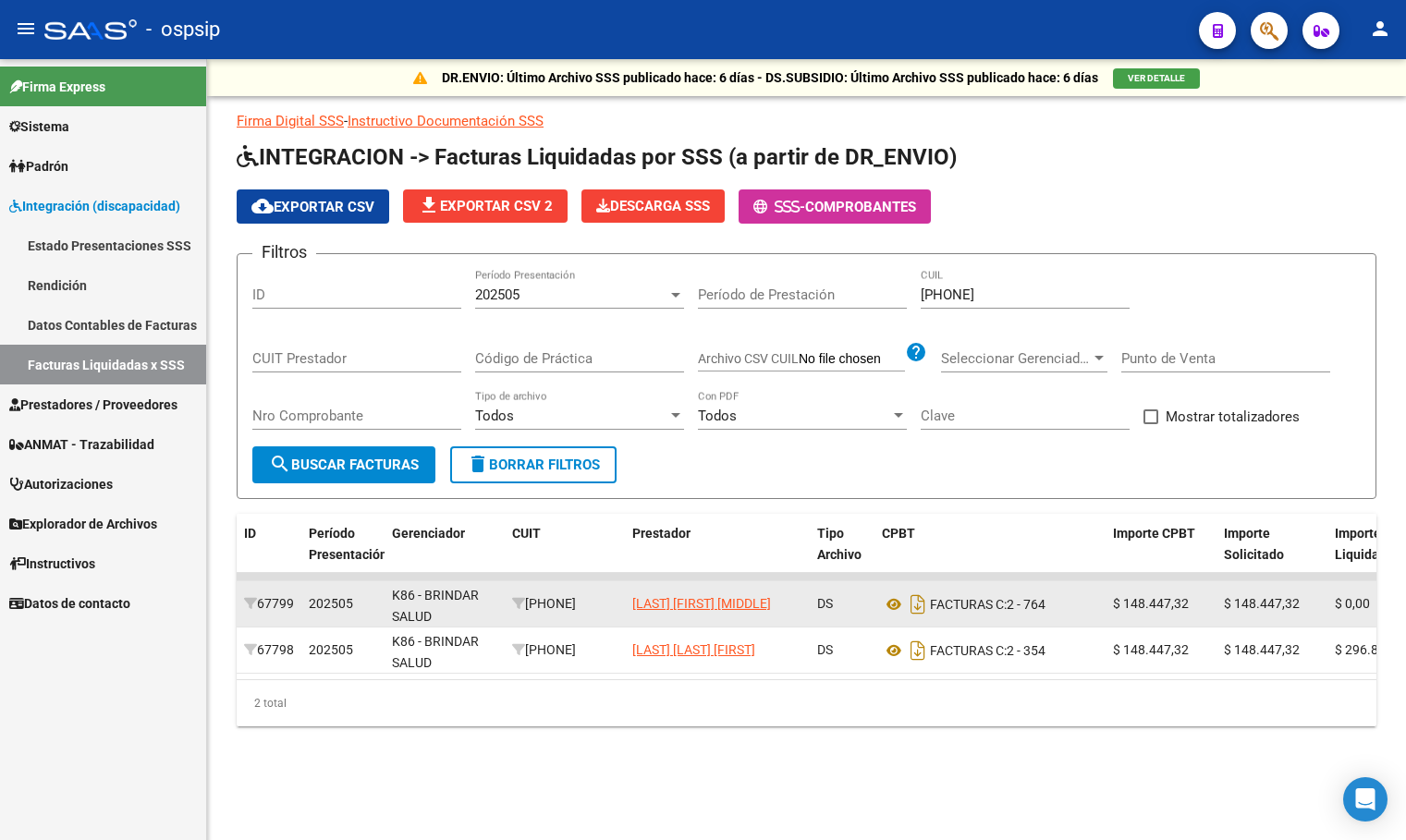 drag, startPoint x: 612, startPoint y: 604, endPoint x: 535, endPoint y: 594, distance: 77.646635 